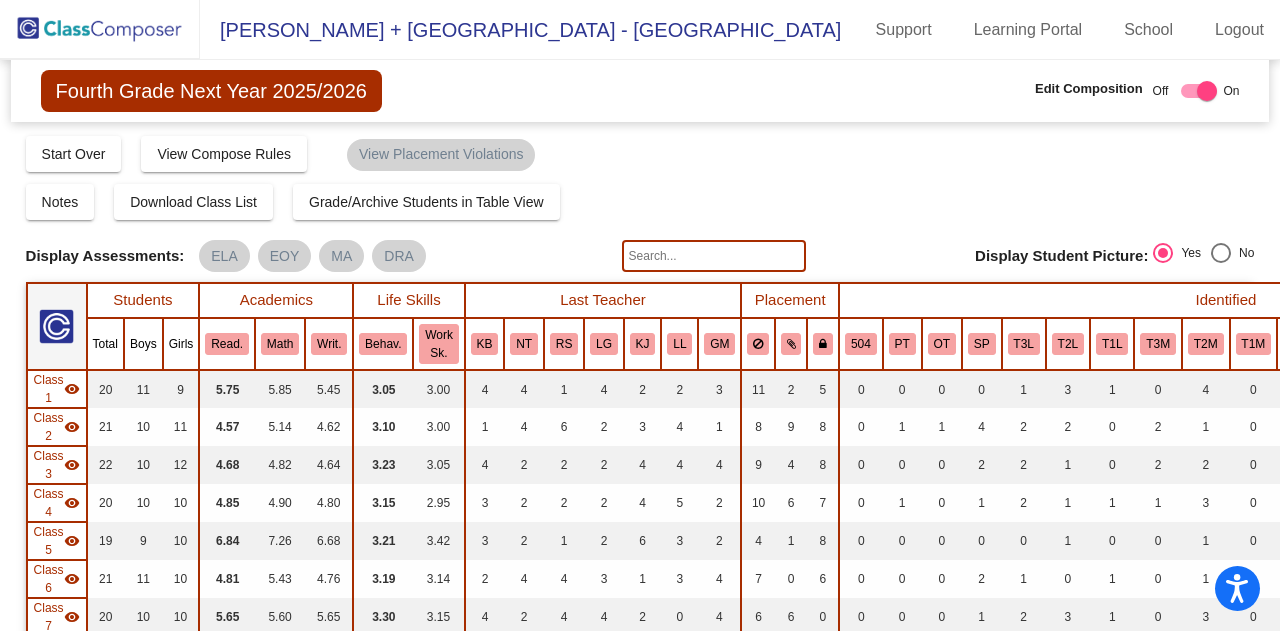 scroll, scrollTop: 0, scrollLeft: 0, axis: both 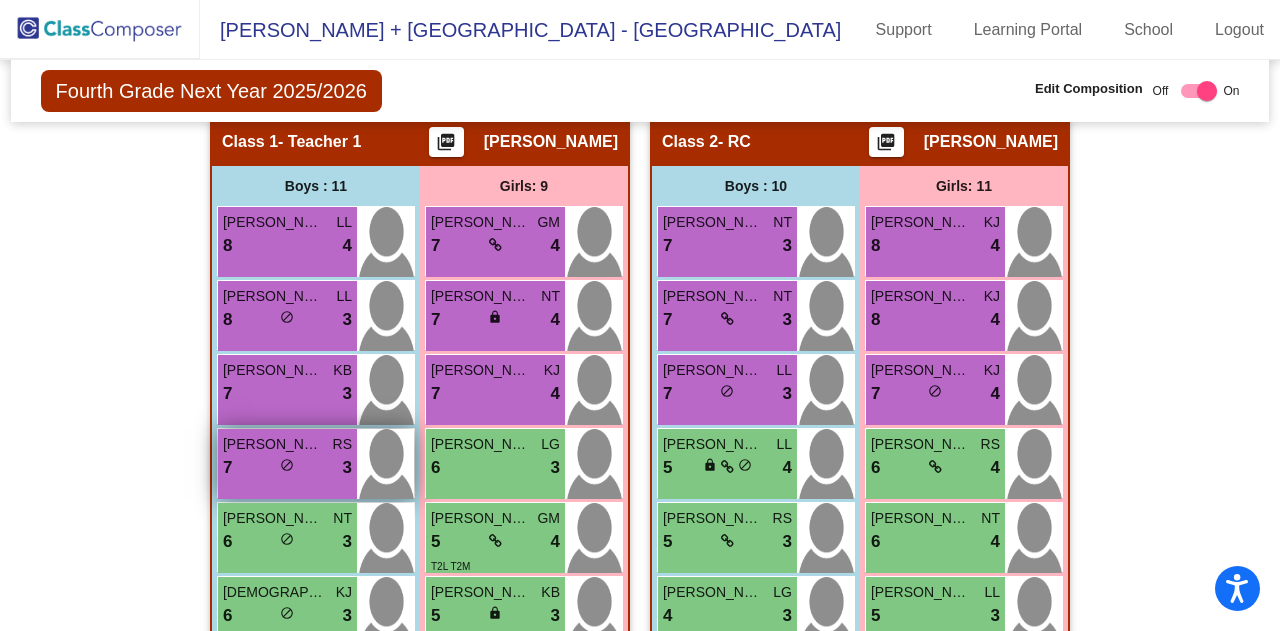 click on "7 lock do_not_disturb_alt 3" at bounding box center [287, 468] 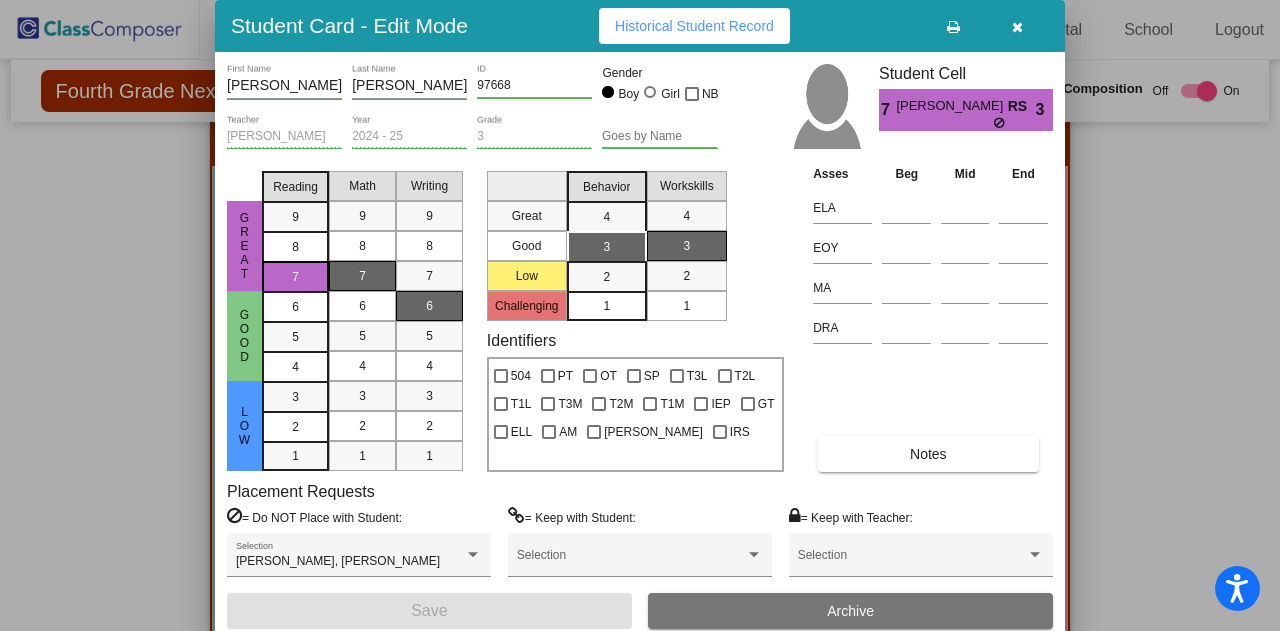 click at bounding box center [1017, 27] 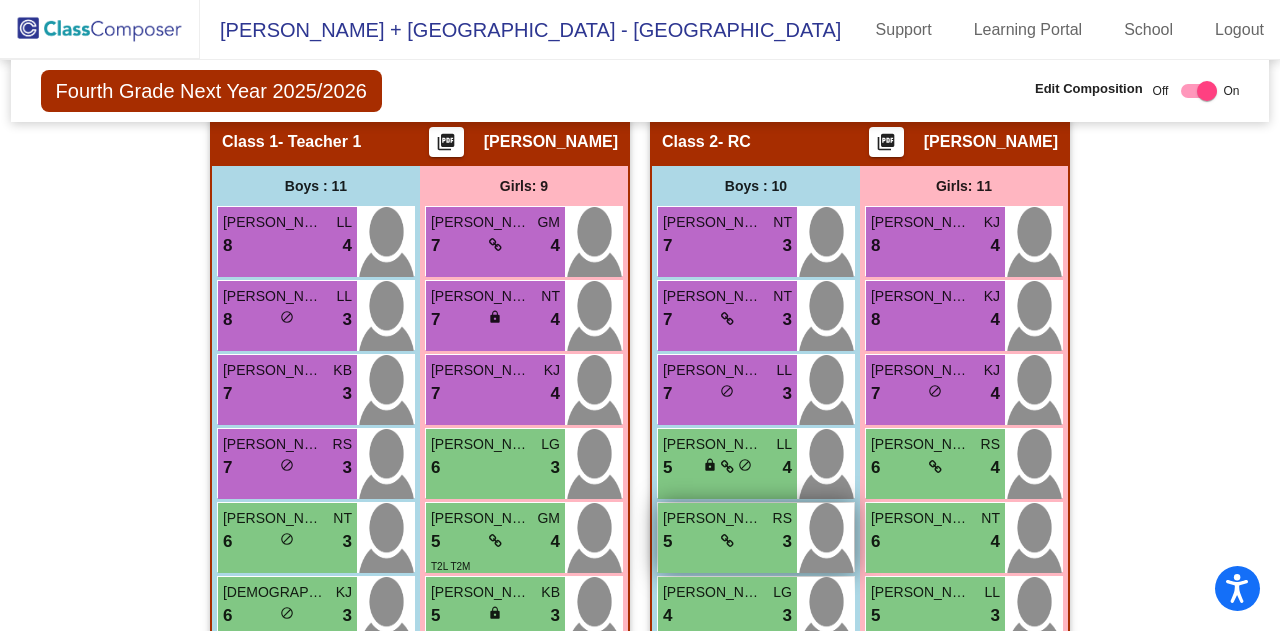 click on "5 lock do_not_disturb_alt 3" at bounding box center [727, 542] 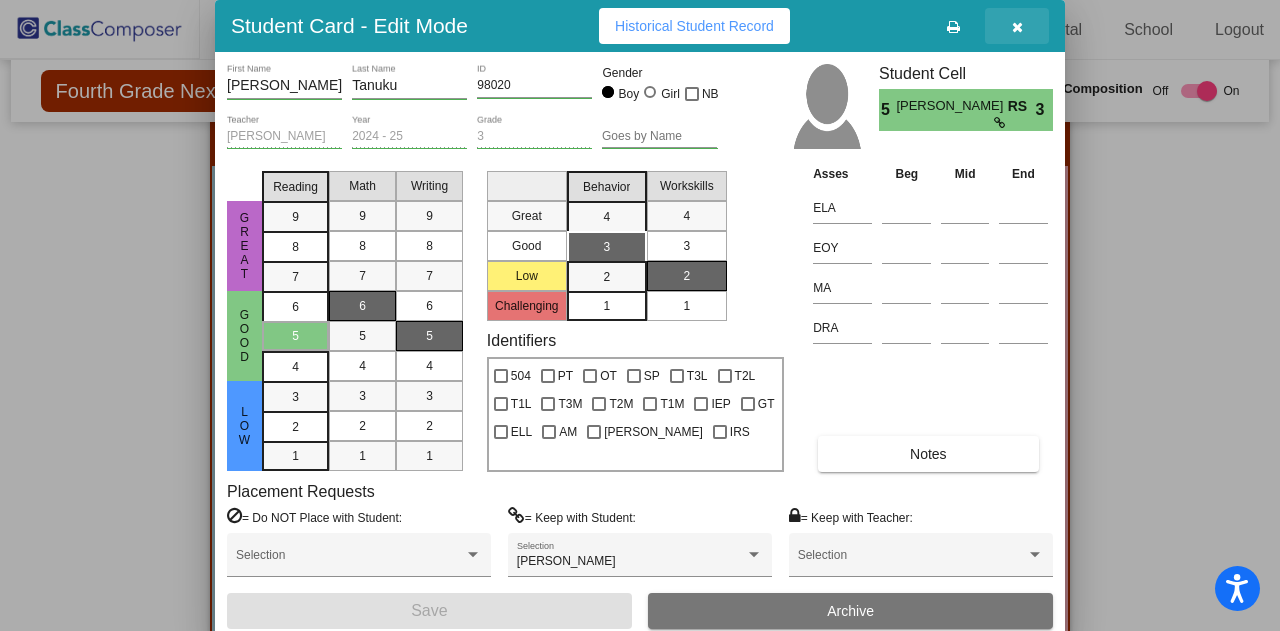 click at bounding box center [1017, 26] 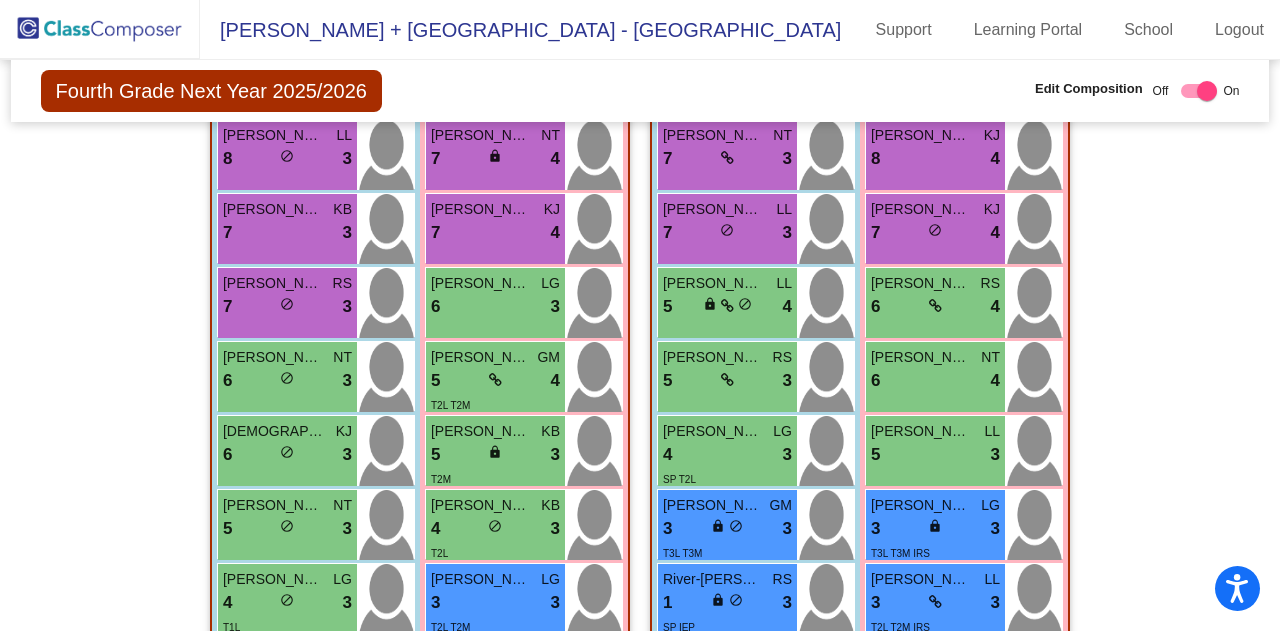 scroll, scrollTop: 831, scrollLeft: 0, axis: vertical 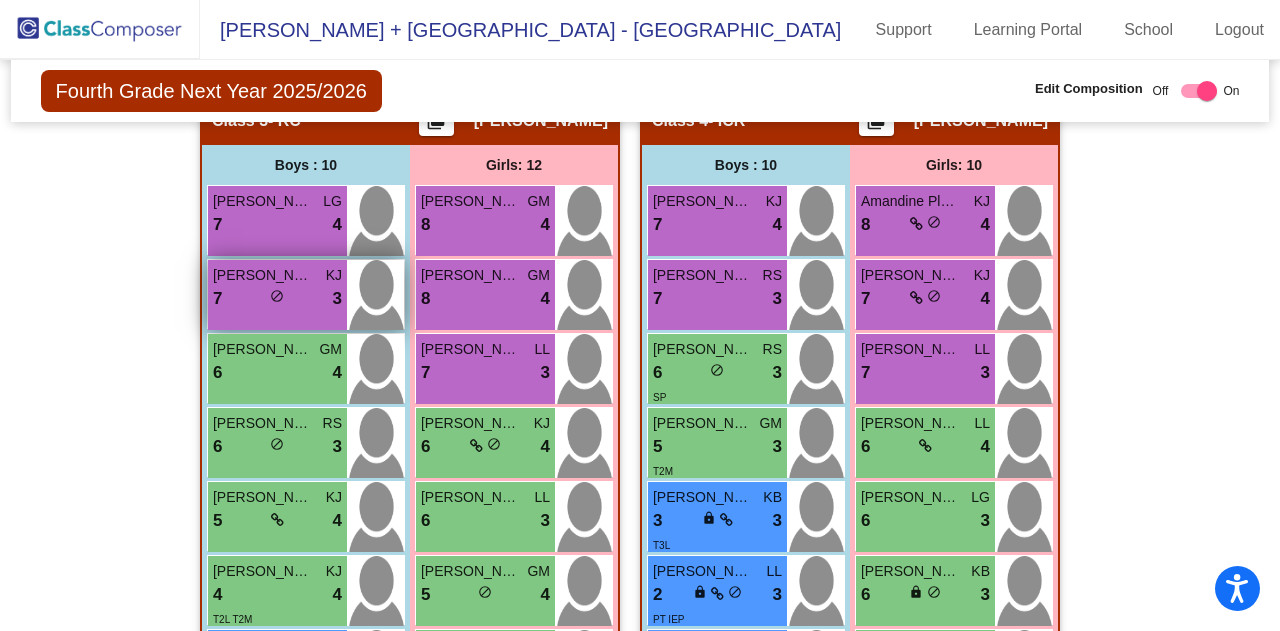 click on "7 lock do_not_disturb_alt 3" at bounding box center (277, 299) 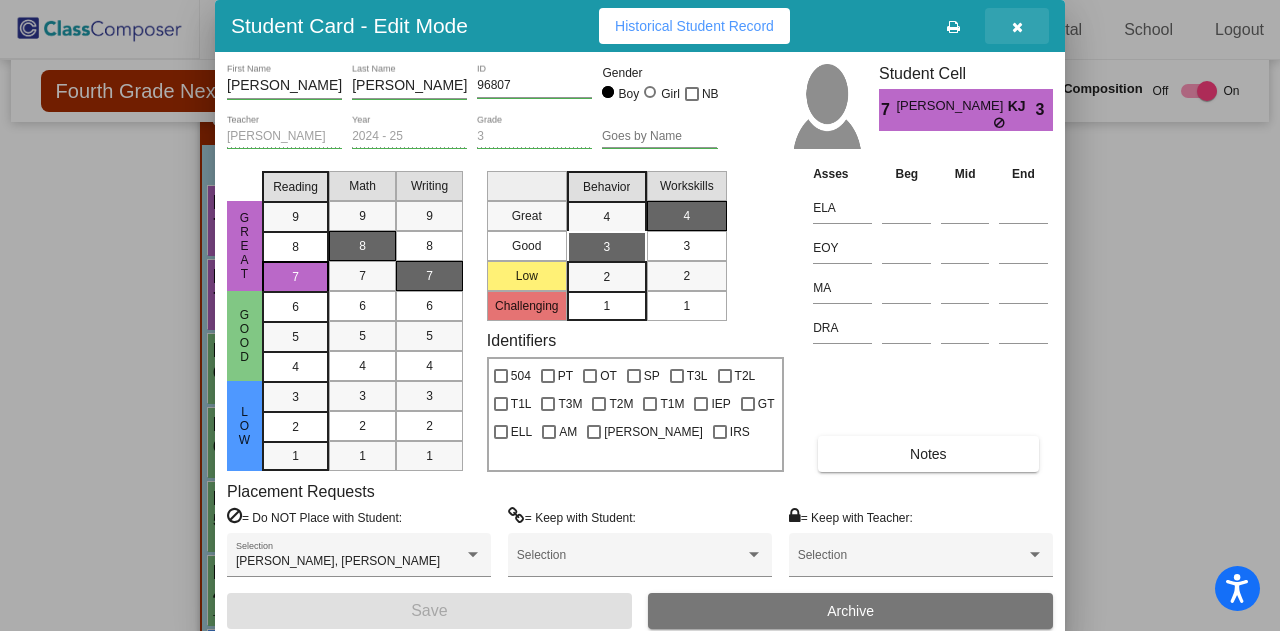 click at bounding box center (1017, 27) 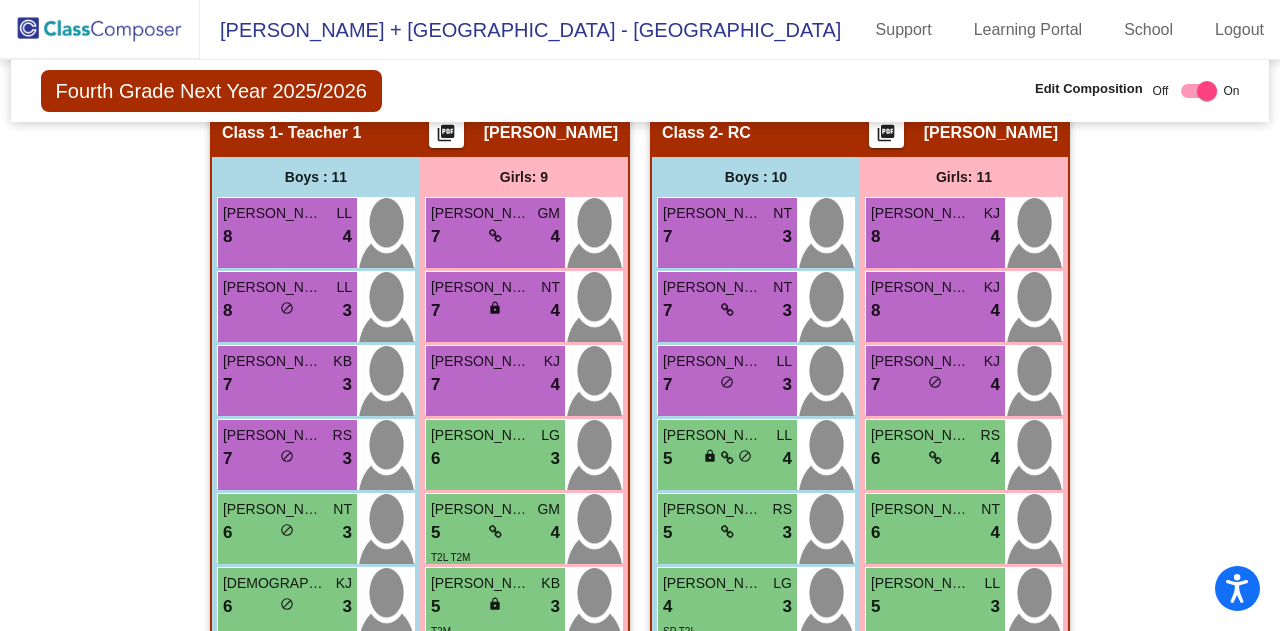 scroll, scrollTop: 632, scrollLeft: 0, axis: vertical 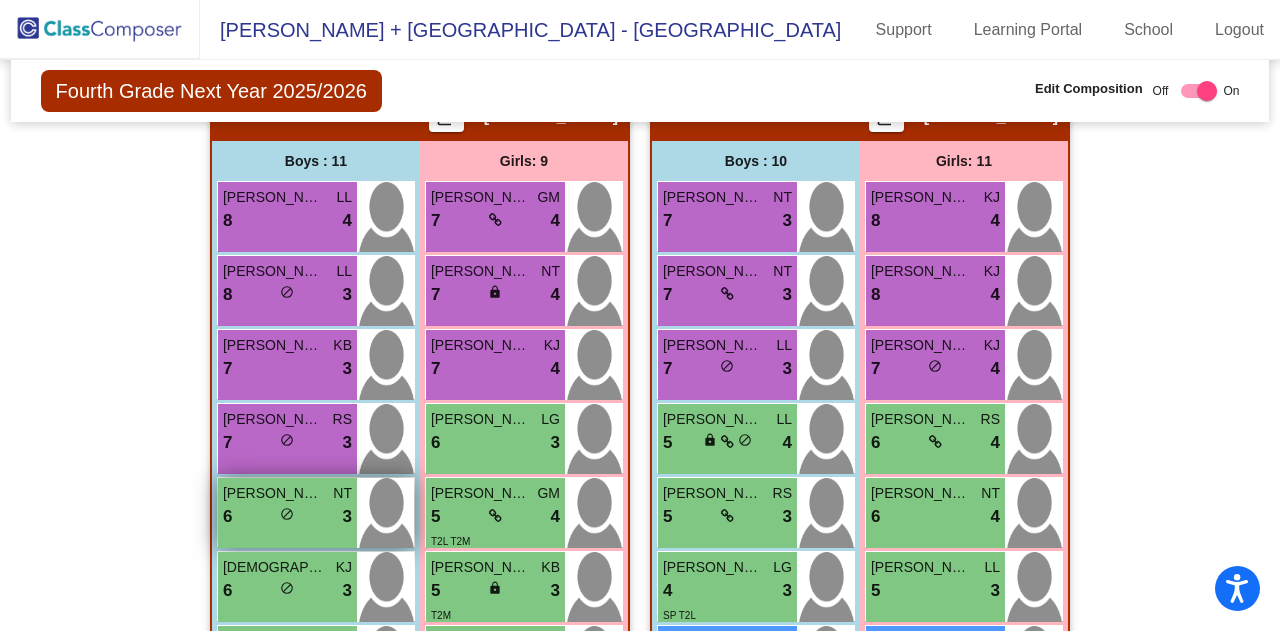 click on "6 lock do_not_disturb_alt 3" at bounding box center [287, 517] 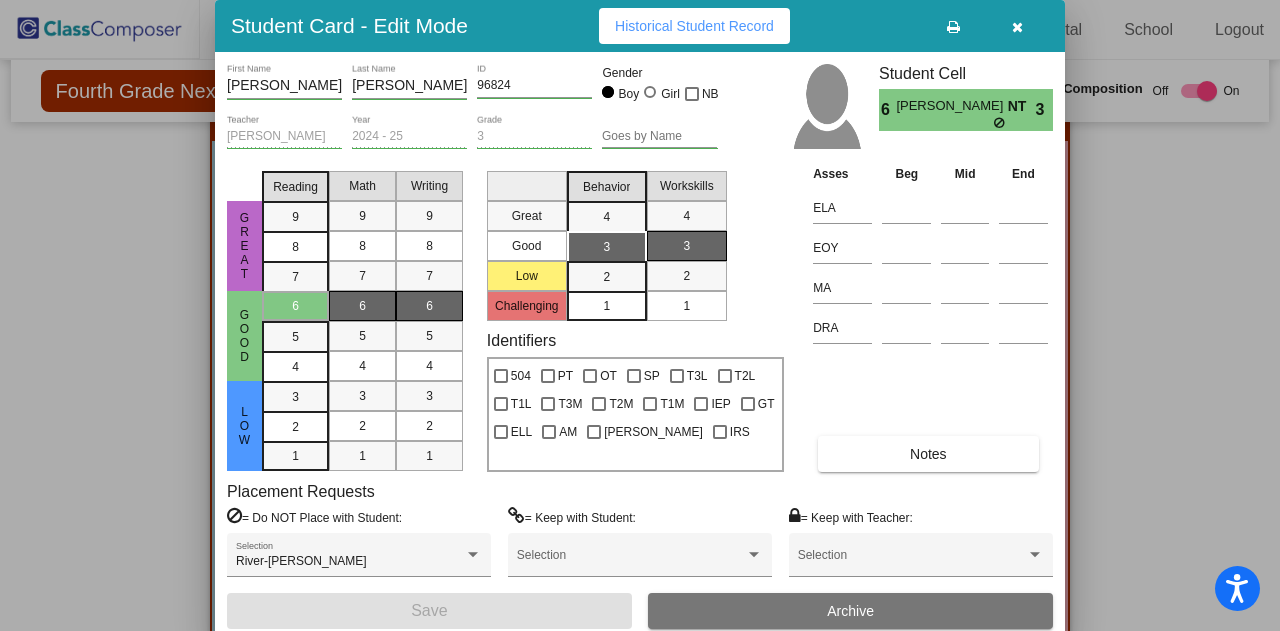 click at bounding box center (1017, 26) 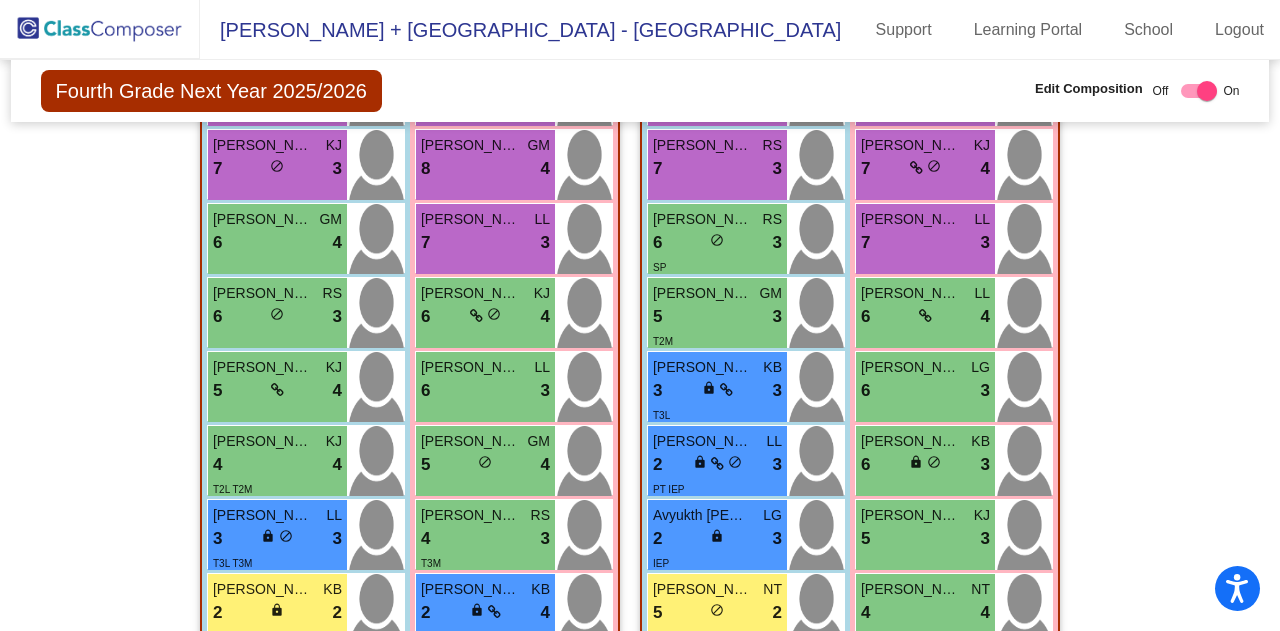 scroll, scrollTop: 1710, scrollLeft: 0, axis: vertical 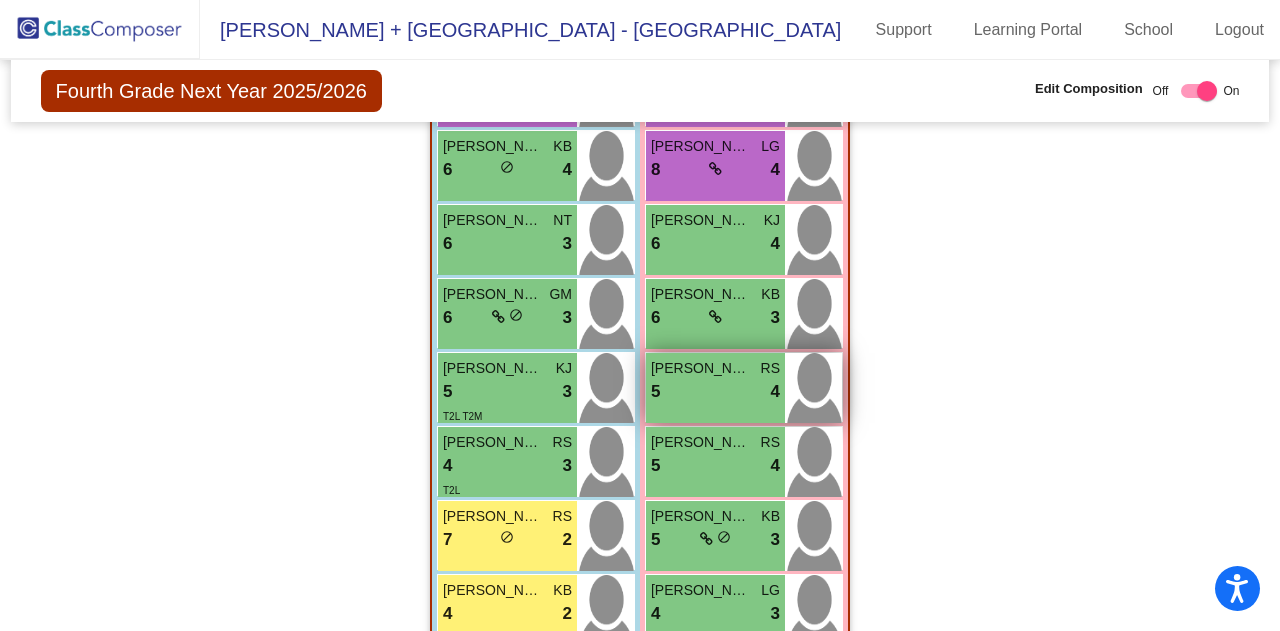 click on "5 lock do_not_disturb_alt 4" at bounding box center (715, 392) 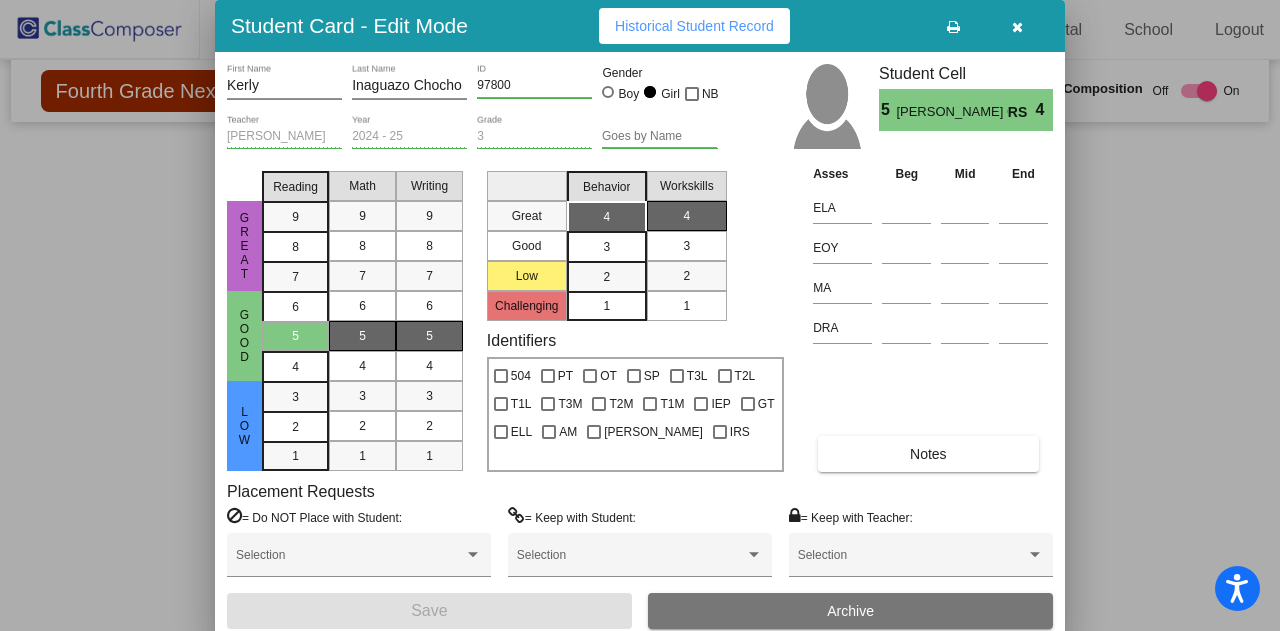 click on "Archive" at bounding box center [850, 611] 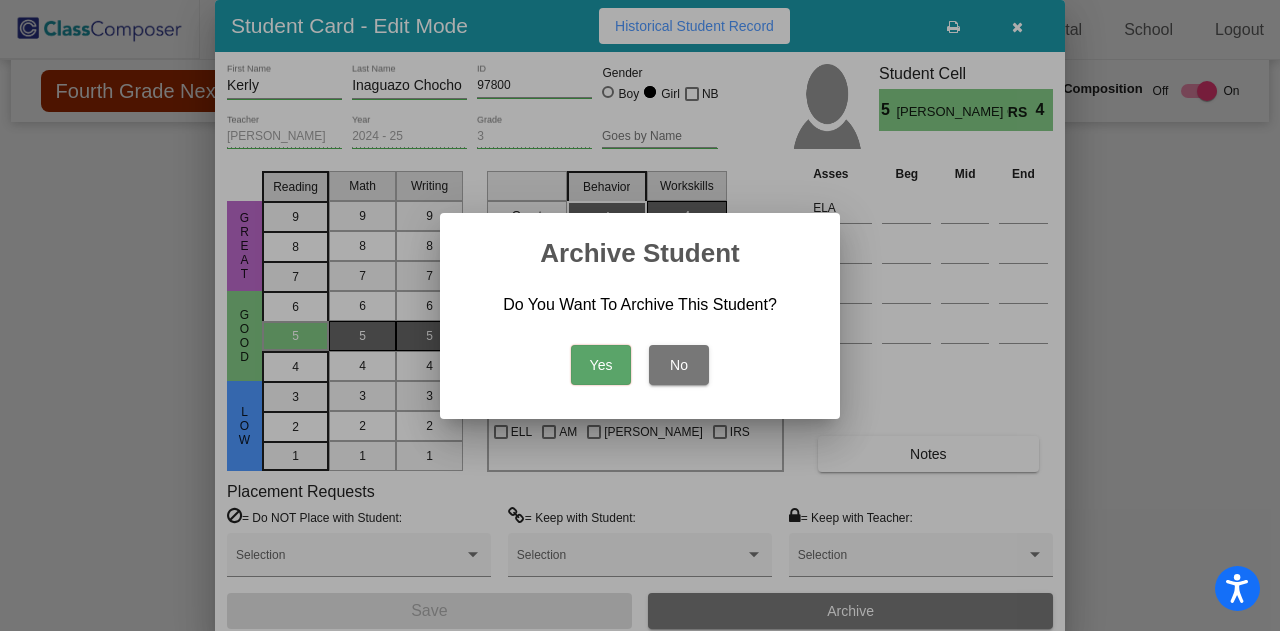 click on "Yes" at bounding box center (601, 365) 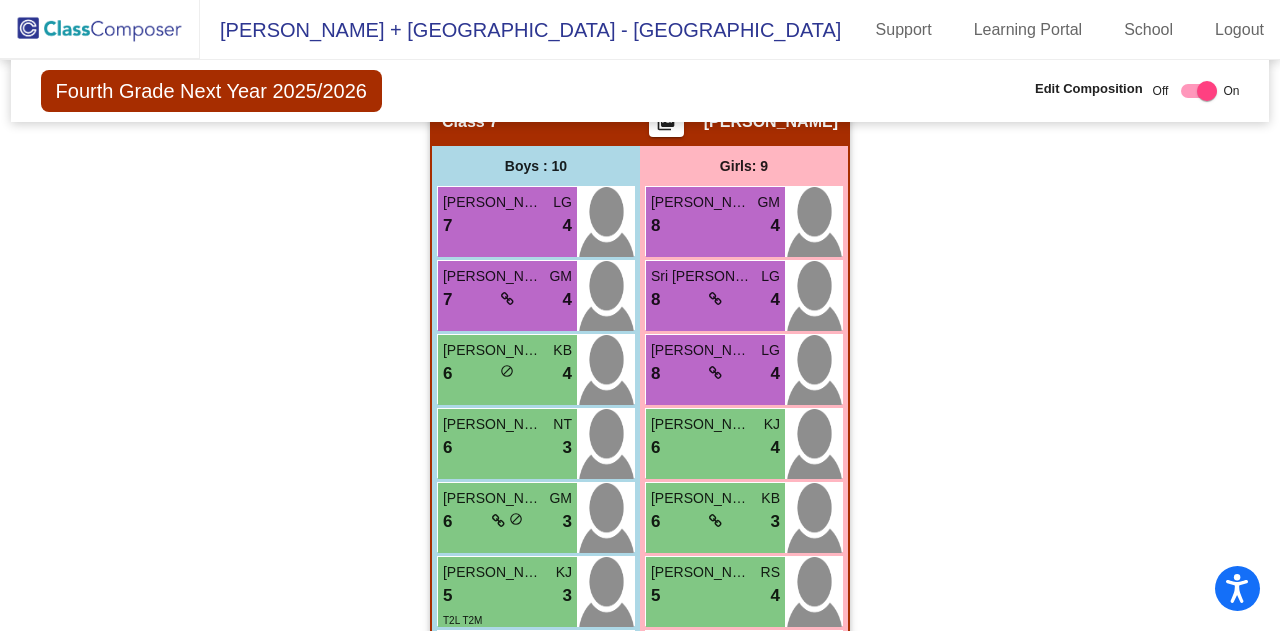 scroll, scrollTop: 3514, scrollLeft: 0, axis: vertical 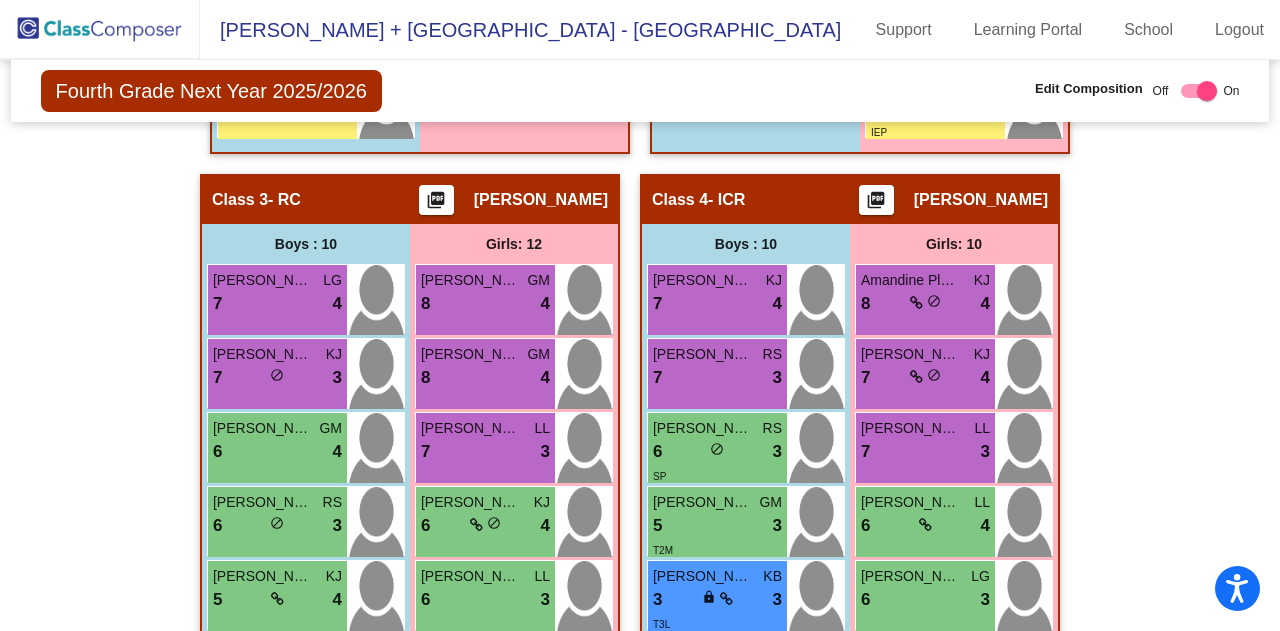 click on "Hallway   - Hallway Class  picture_as_pdf  Add Student  First Name Last Name Student Id  (Recommended)   Boy   Girl   [DEMOGRAPHIC_DATA] Add Close  Boys : 0    No Students   Girls: 0   No Students   Class 1   - Teacher 1  picture_as_pdf [PERSON_NAME]  Add Student  First Name Last Name Student Id  (Recommended)   Boy   Girl   [DEMOGRAPHIC_DATA] Add Close  Boys : 11  [PERSON_NAME] LL 8 lock do_not_disturb_alt 4 [PERSON_NAME] LL 8 lock do_not_disturb_alt 3 [PERSON_NAME] KB 7 lock do_not_disturb_alt 3 [PERSON_NAME] RS 7 lock do_not_disturb_alt 3 [PERSON_NAME] NT 6 lock do_not_disturb_alt 3 [DEMOGRAPHIC_DATA][PERSON_NAME] KJ 6 lock do_not_disturb_alt 3 [PERSON_NAME] NT 5 lock do_not_disturb_alt 3 [PERSON_NAME] LG 4 lock do_not_disturb_alt 3 T1L [PERSON_NAME] GM 3 lock do_not_disturb_alt 3 T3L T2M Aadi Nirmal KB 6 lock do_not_disturb_alt 2 [PERSON_NAME] LG 5 lock do_not_disturb_alt 2 Girls: 9 [PERSON_NAME] Pal GM 7 lock do_not_disturb_alt 4 [PERSON_NAME] NT 7 lock do_not_disturb_alt 4 [PERSON_NAME] KJ 7 lock do_not_disturb_alt 4 [PERSON_NAME] LG 6 lock 3 GM" 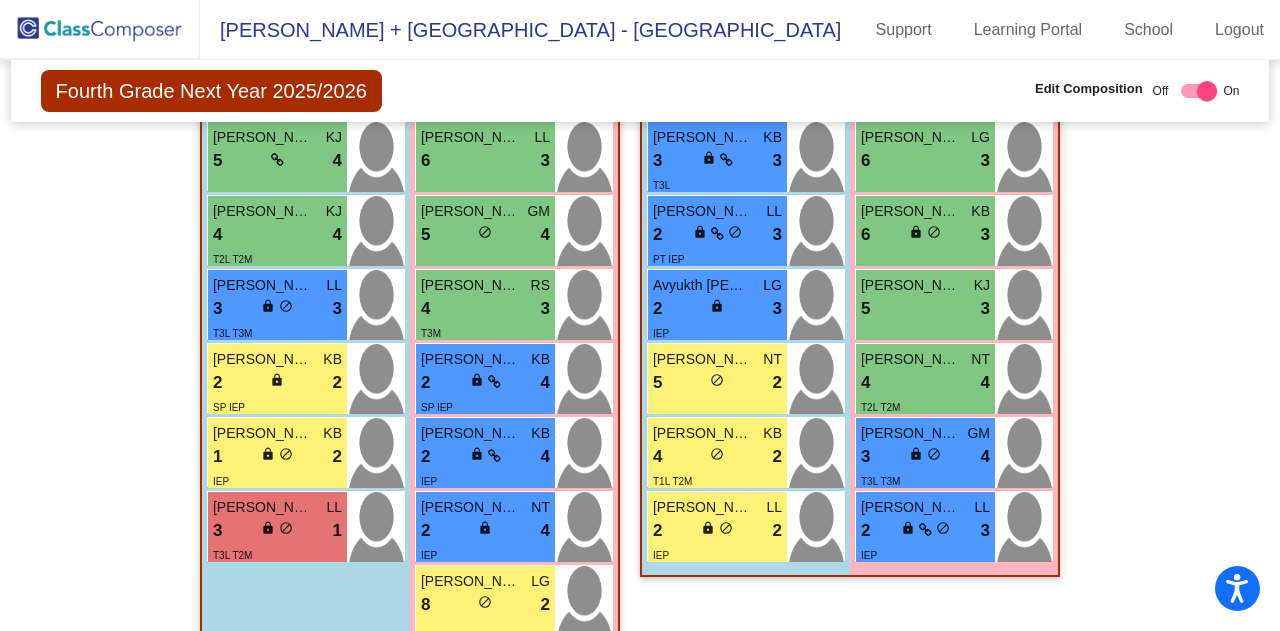 scroll, scrollTop: 1930, scrollLeft: 0, axis: vertical 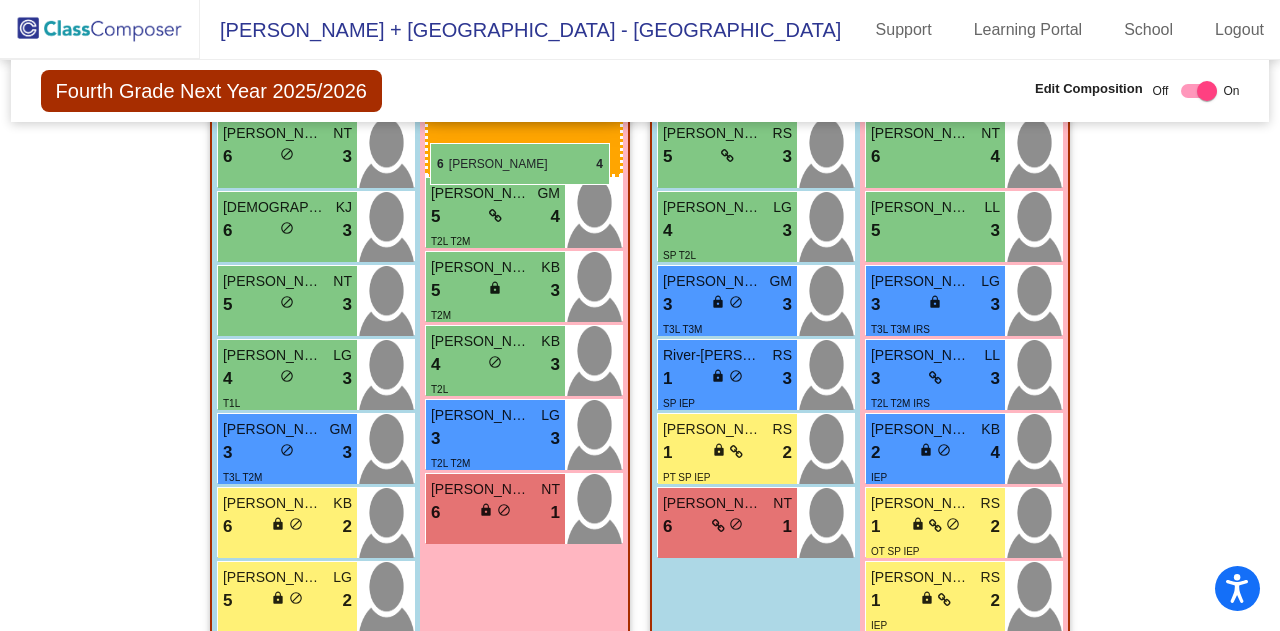 drag, startPoint x: 737, startPoint y: 487, endPoint x: 431, endPoint y: 143, distance: 460.40417 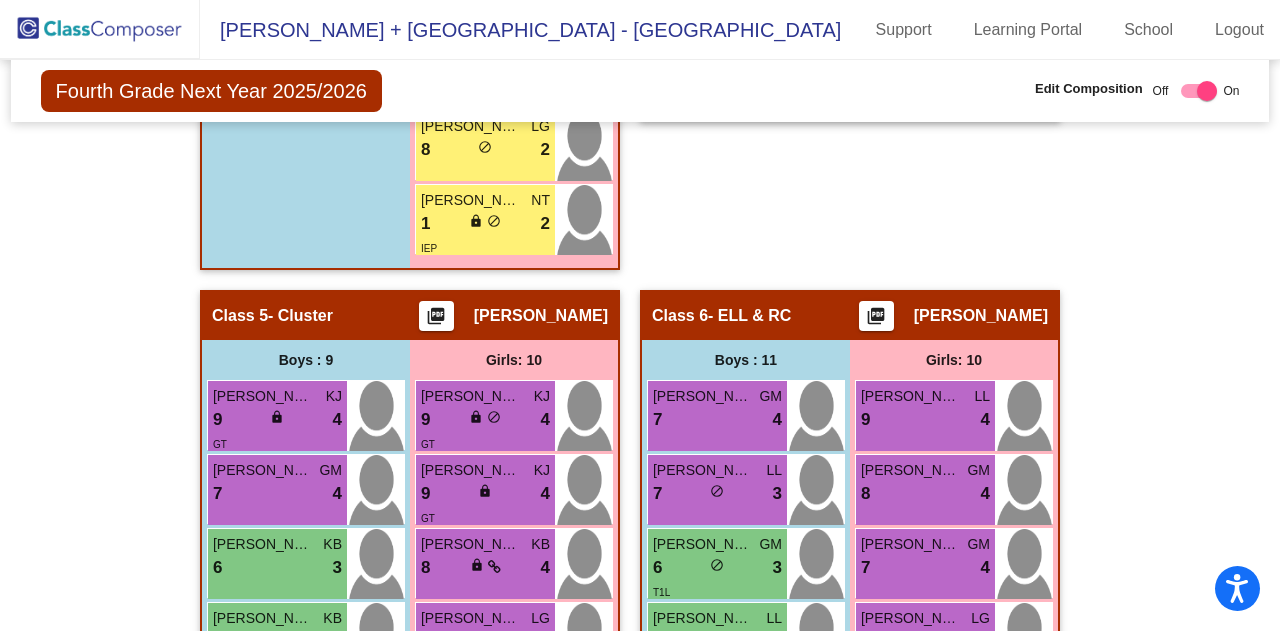 scroll, scrollTop: 2385, scrollLeft: 0, axis: vertical 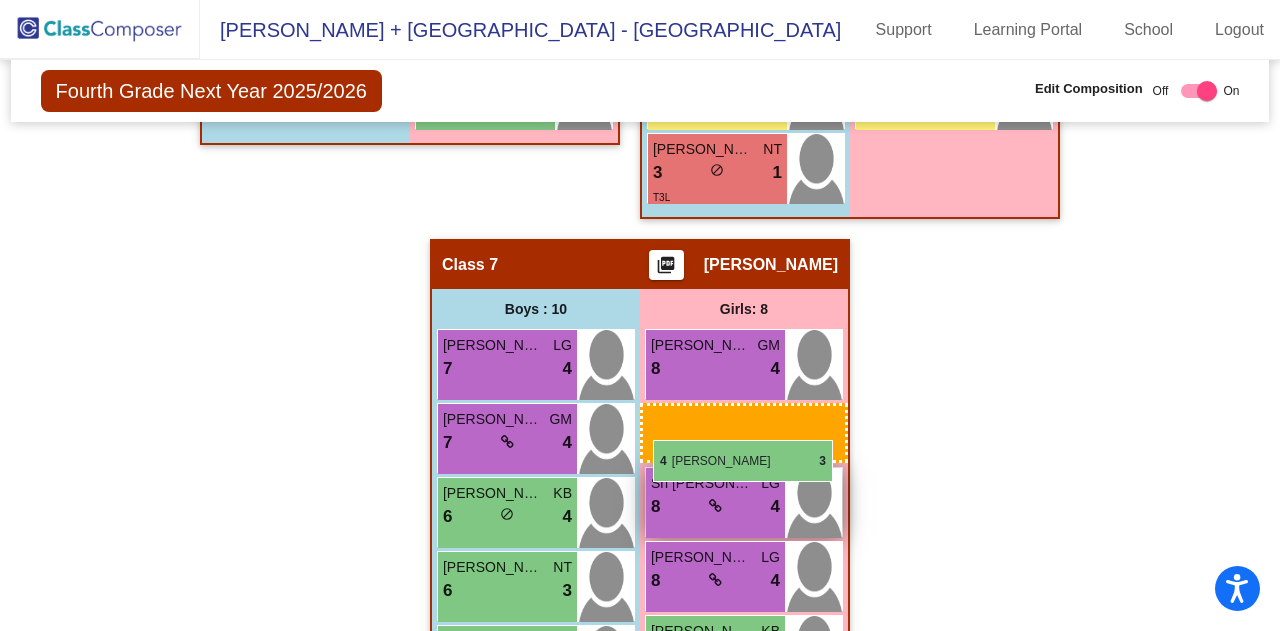 drag, startPoint x: 477, startPoint y: 518, endPoint x: 653, endPoint y: 441, distance: 192.10674 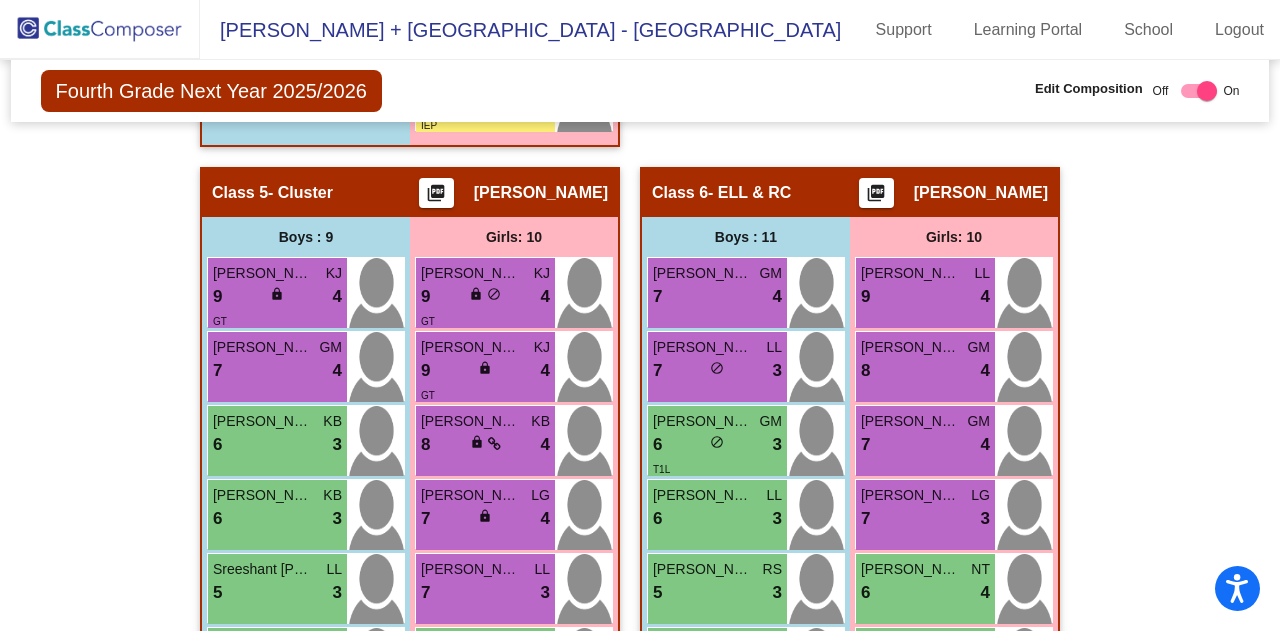 scroll, scrollTop: 2432, scrollLeft: 0, axis: vertical 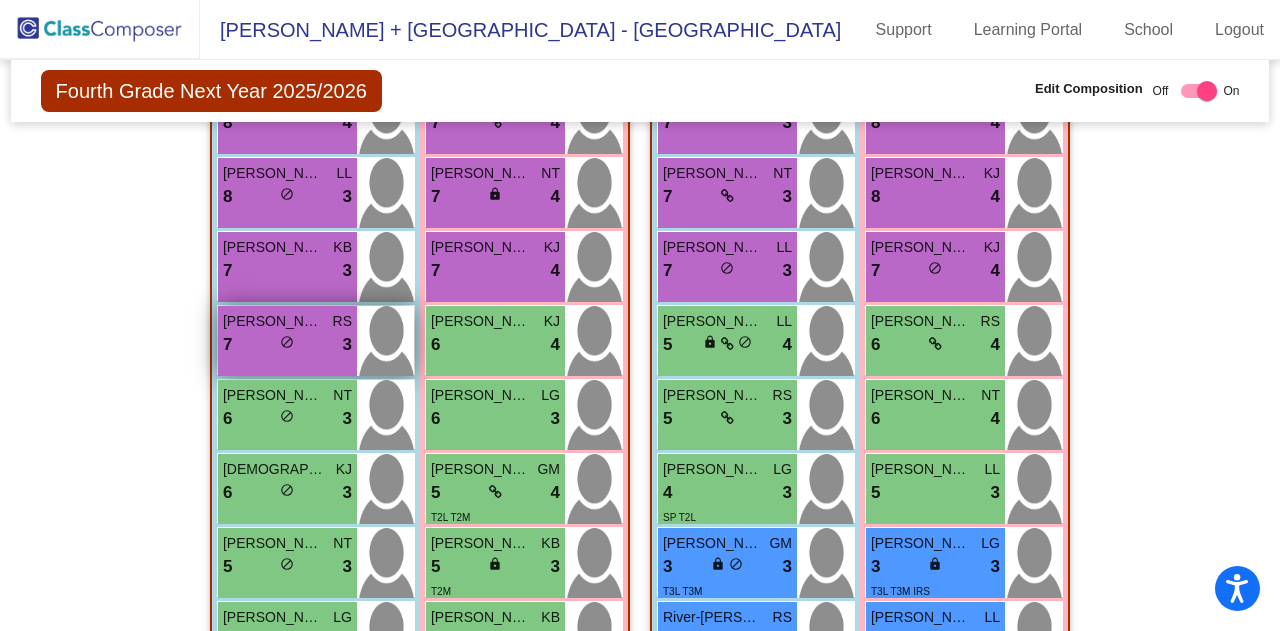 click on "7 lock do_not_disturb_alt 3" at bounding box center (287, 345) 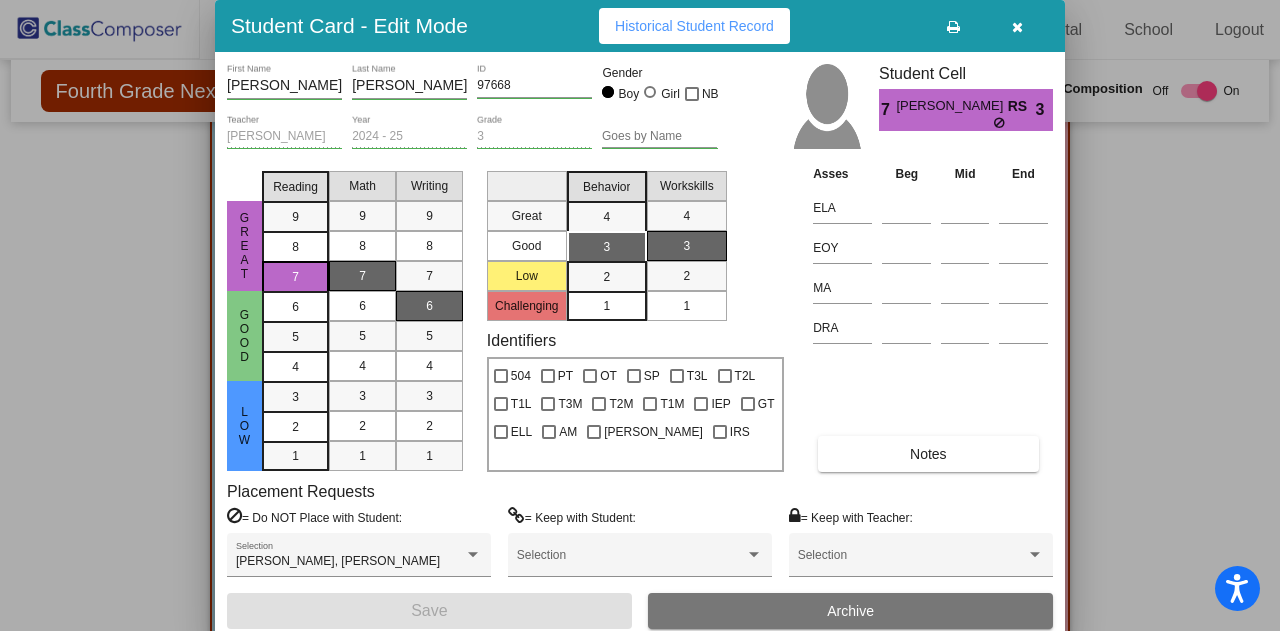 click at bounding box center (1017, 27) 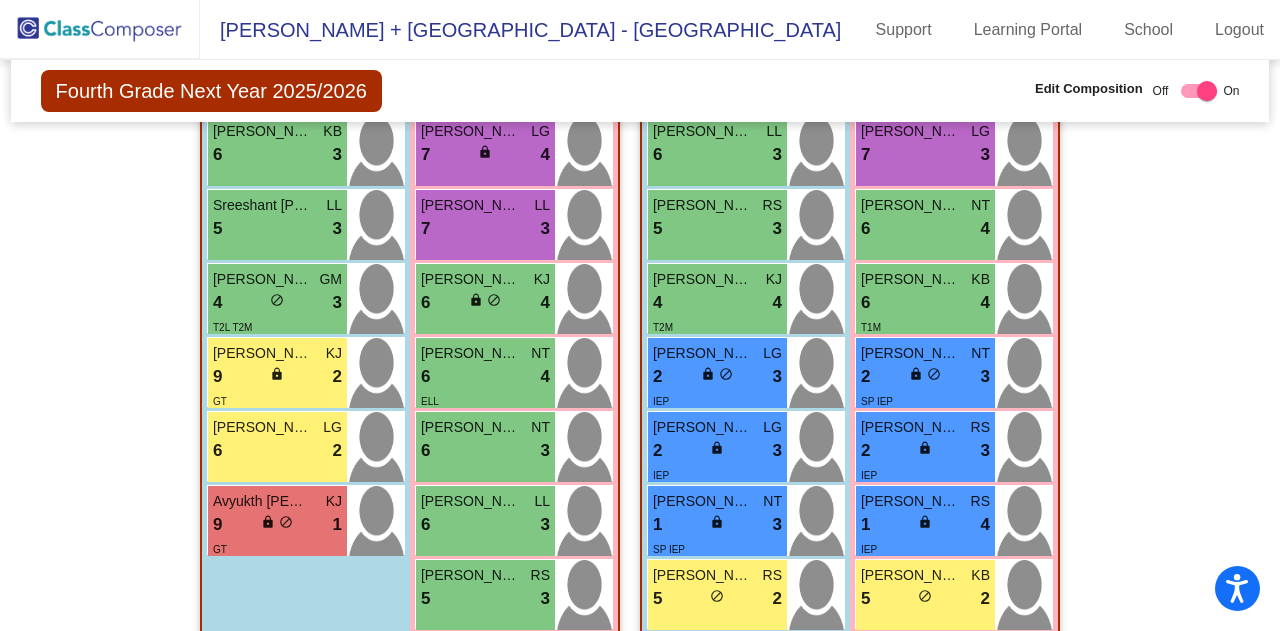 scroll, scrollTop: 2782, scrollLeft: 0, axis: vertical 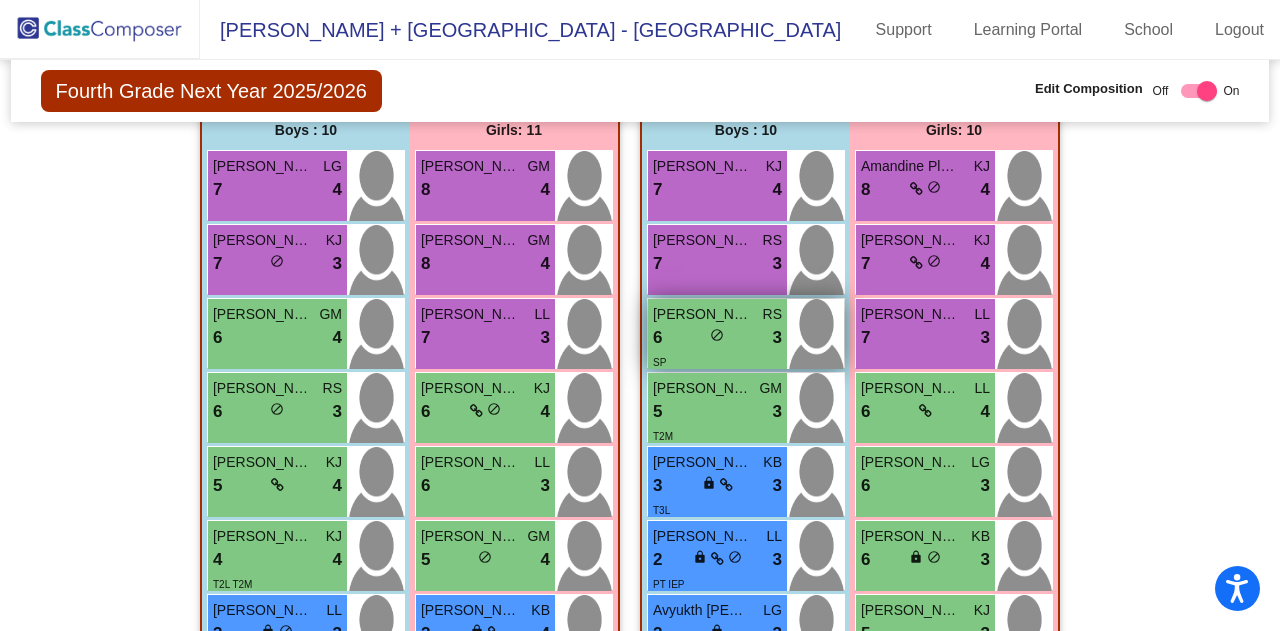 click on "SP" at bounding box center (717, 361) 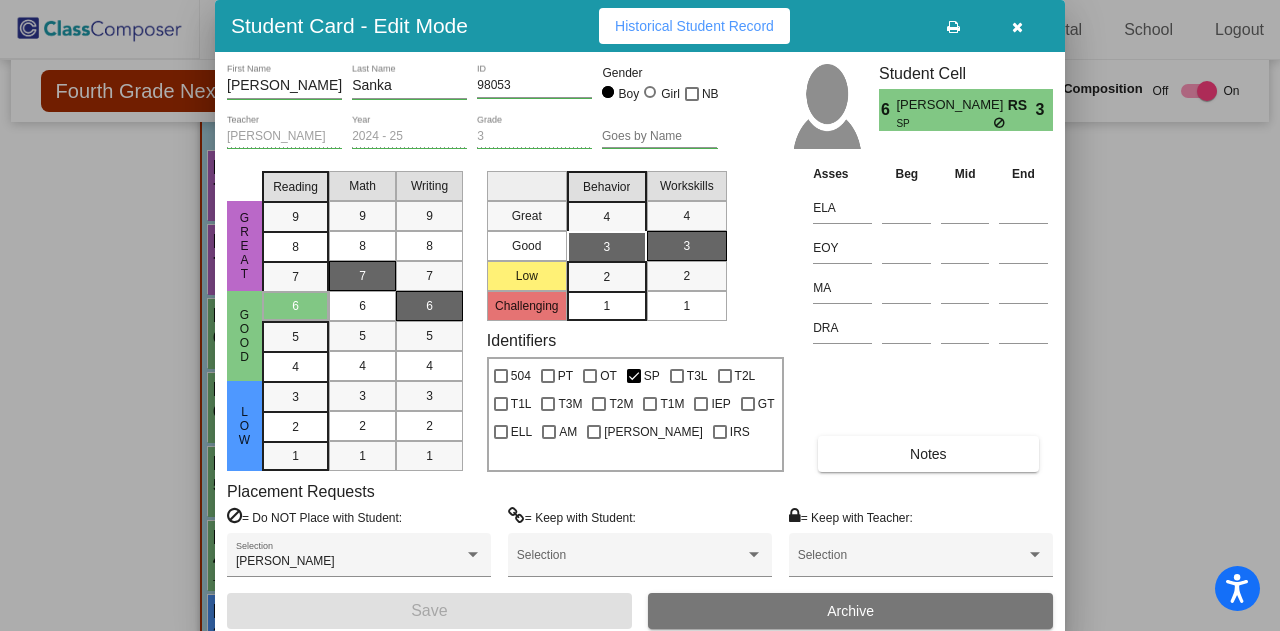 click at bounding box center (1017, 27) 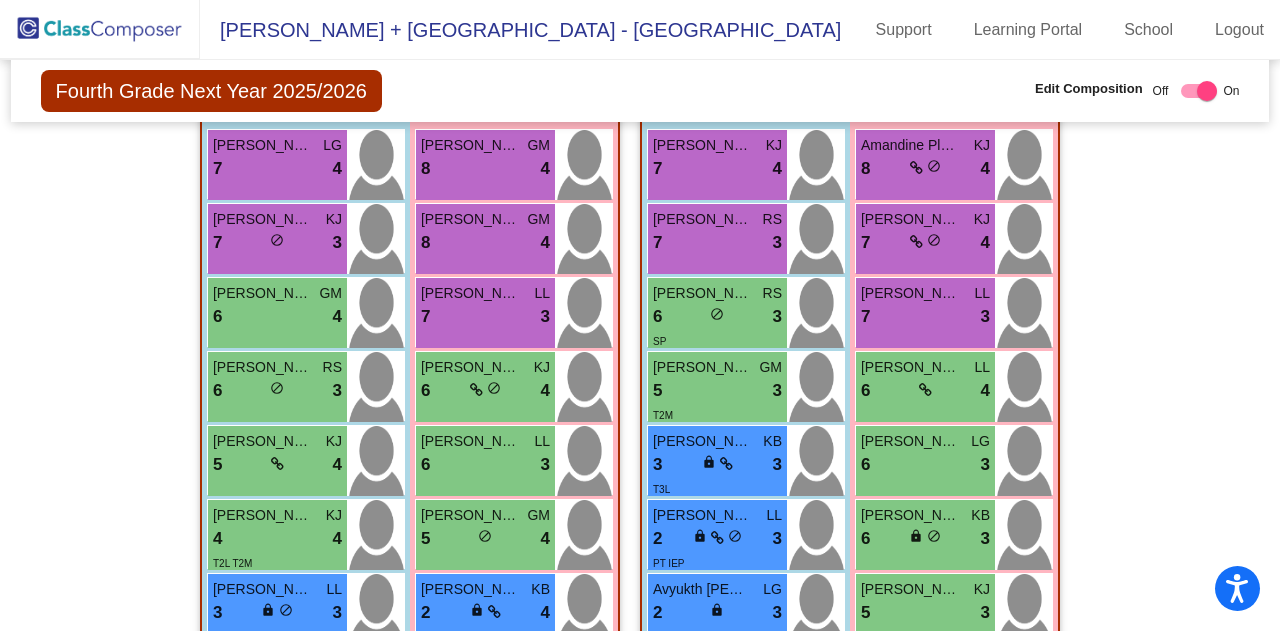 scroll, scrollTop: 1610, scrollLeft: 0, axis: vertical 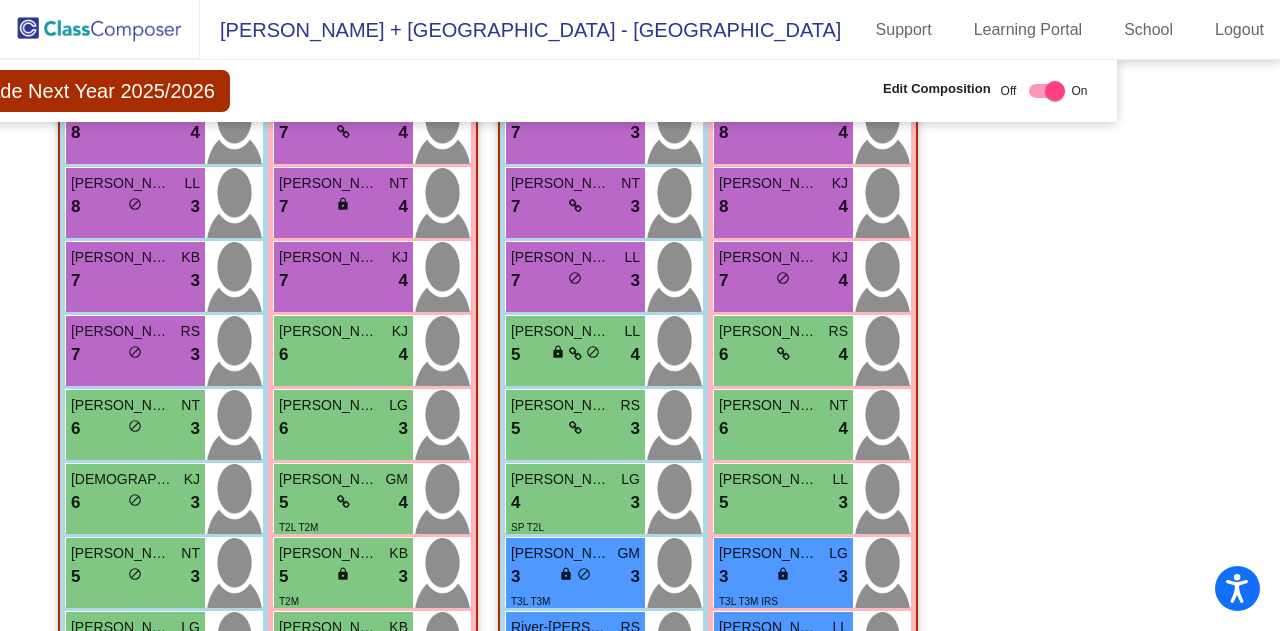 drag, startPoint x: 1267, startPoint y: 202, endPoint x: 1278, endPoint y: 157, distance: 46.32494 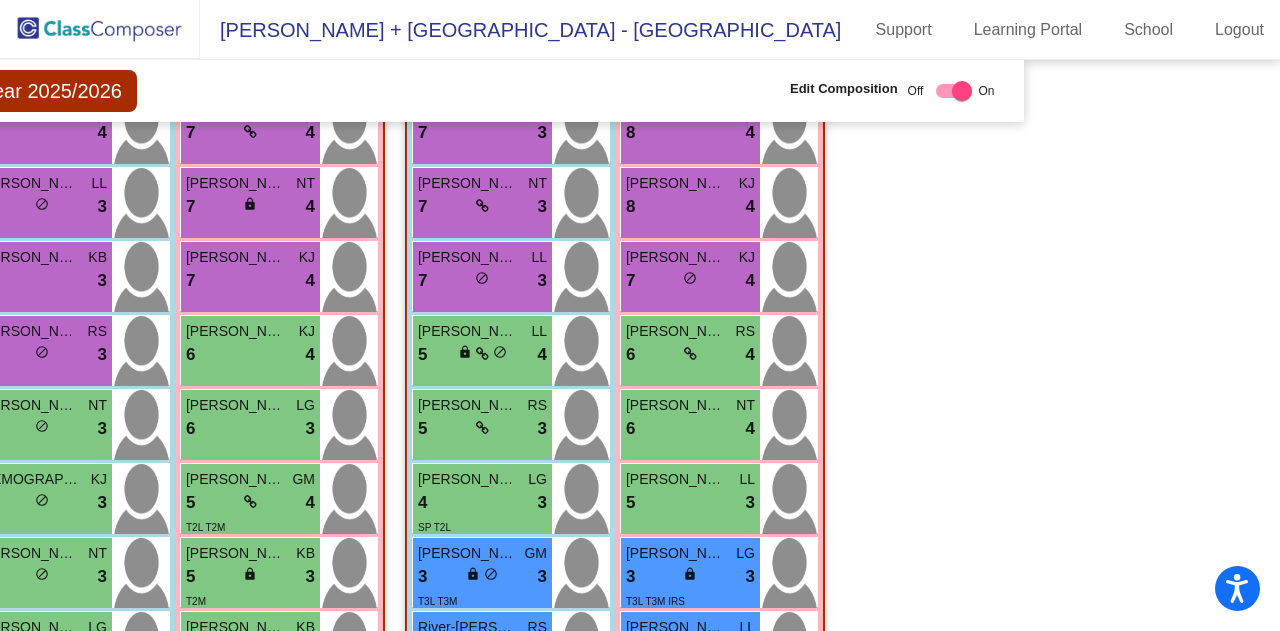 click on "Fourth Grade Next Year 2025/2026  Edit Composition Off   On  Incoming   Digital Data Wall    Display Scores for Years:   [DATE] - [DATE]   [DATE] - [DATE]  Grade/Archive Students in Table View   Download   New Small Group   Saved Small Group   Compose   Start Over   Submit Classes  Compose has been submitted  Check for Incomplete Scores  View Compose Rules   View Placement Violations  Notes   Download Class List   Import Students   Grade/Archive Students in Table View   New Small Group   Saved Small Group  Display Scores for Years:   [DATE] - [DATE]   [DATE] - [DATE] Display Assessments: ELA EOY MA DRA Display Student Picture:    Yes     No  Students Academics Life Skills  Last Teacher  Placement  Identified  Total Boys Girls  Read.   Math   Writ.   Behav.   Work Sk.   KB   NT   RS   LG   KJ   LL   GM   504   PT   OT   SP   T3L   T2L   T1L   T3M   T2M   T1M   IEP   GT   ELL   AM   WIL   IRS  Hallway  visibility_off  0 0 0                 0   0   0   0   0   0   0   0   0   0   0   0   0   0   0   0   0   0   0   0  9" 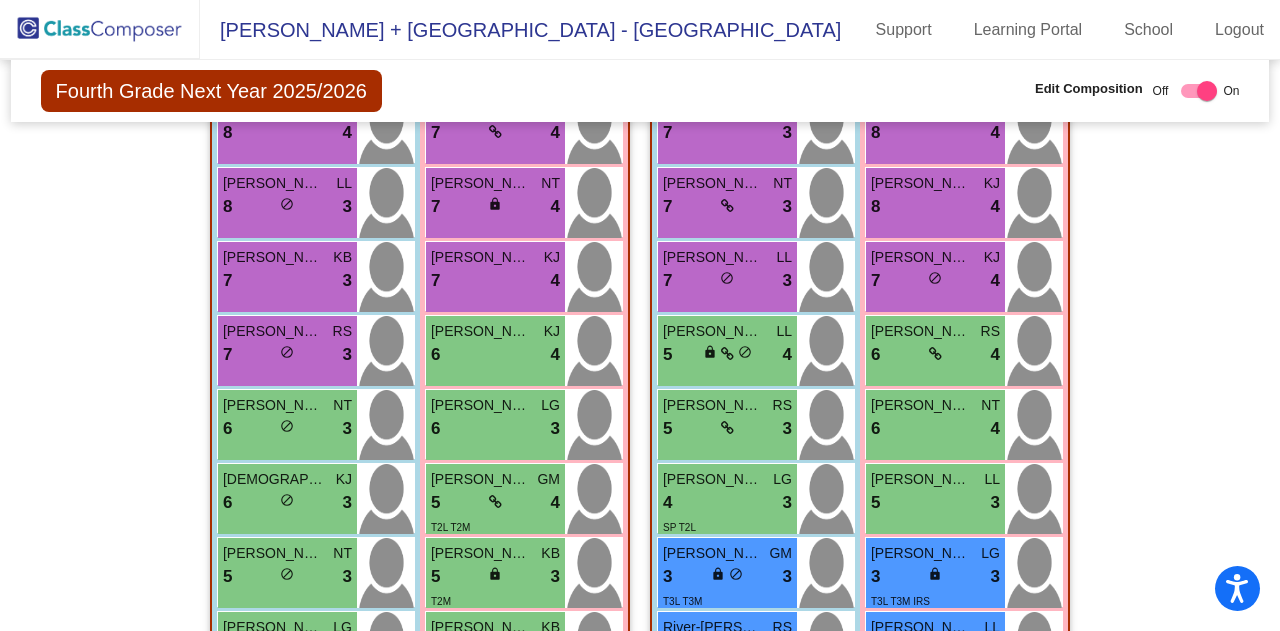 click on "Hallway   - Hallway Class  picture_as_pdf  Add Student  First Name Last Name Student Id  (Recommended)   Boy   Girl   [DEMOGRAPHIC_DATA] Add Close  Boys : 0    No Students   Girls: 0   No Students   Class 1   - Teacher 1  picture_as_pdf [PERSON_NAME]  Add Student  First Name Last Name Student Id  (Recommended)   Boy   Girl   [DEMOGRAPHIC_DATA] Add Close  Boys : 11  [PERSON_NAME] LL 8 lock do_not_disturb_alt 4 [PERSON_NAME] LL 8 lock do_not_disturb_alt 3 [PERSON_NAME] KB 7 lock do_not_disturb_alt 3 [PERSON_NAME] RS 7 lock do_not_disturb_alt 3 [PERSON_NAME] NT 6 lock do_not_disturb_alt 3 [DEMOGRAPHIC_DATA][PERSON_NAME] KJ 6 lock do_not_disturb_alt 3 [PERSON_NAME] NT 5 lock do_not_disturb_alt 3 [PERSON_NAME] LG 4 lock do_not_disturb_alt 3 T1L [PERSON_NAME] GM 3 lock do_not_disturb_alt 3 T3L T2M Aadi Nirmal KB 6 lock do_not_disturb_alt 2 [PERSON_NAME] LG 5 lock do_not_disturb_alt 2 Girls: 10 [PERSON_NAME] Pal GM 7 lock do_not_disturb_alt 4 [PERSON_NAME] NT 7 lock do_not_disturb_alt 4 [PERSON_NAME] KJ 7 lock do_not_disturb_alt 4 [PERSON_NAME] KJ 6 lock 4 6" 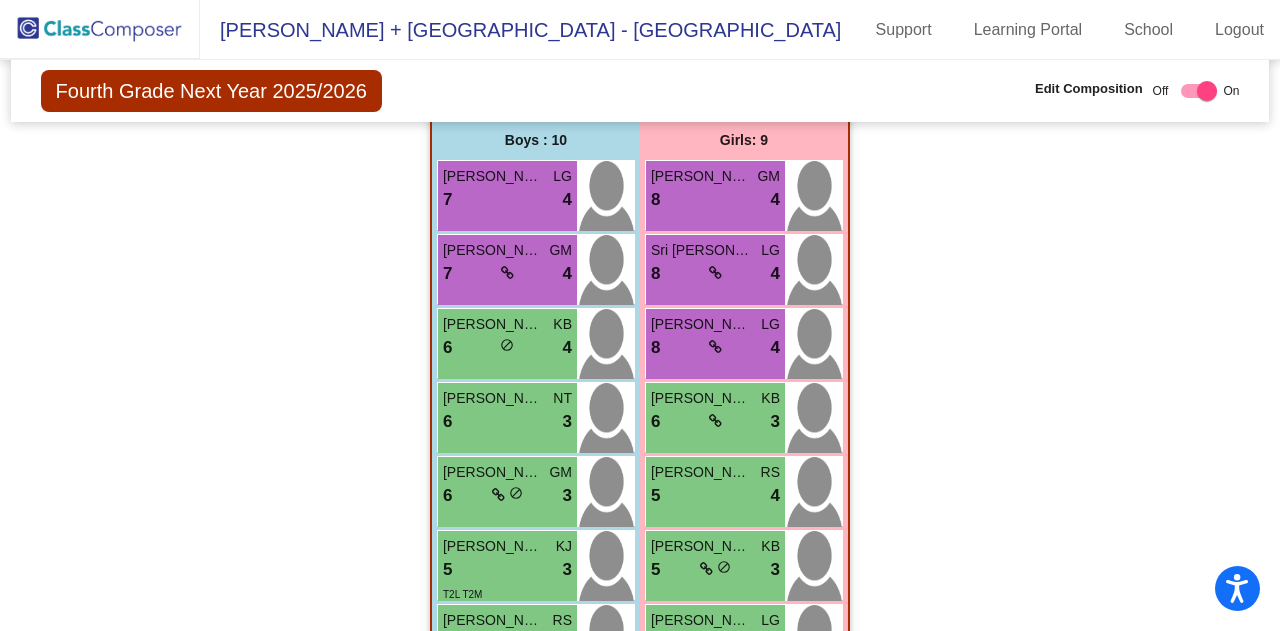 scroll, scrollTop: 3378, scrollLeft: 0, axis: vertical 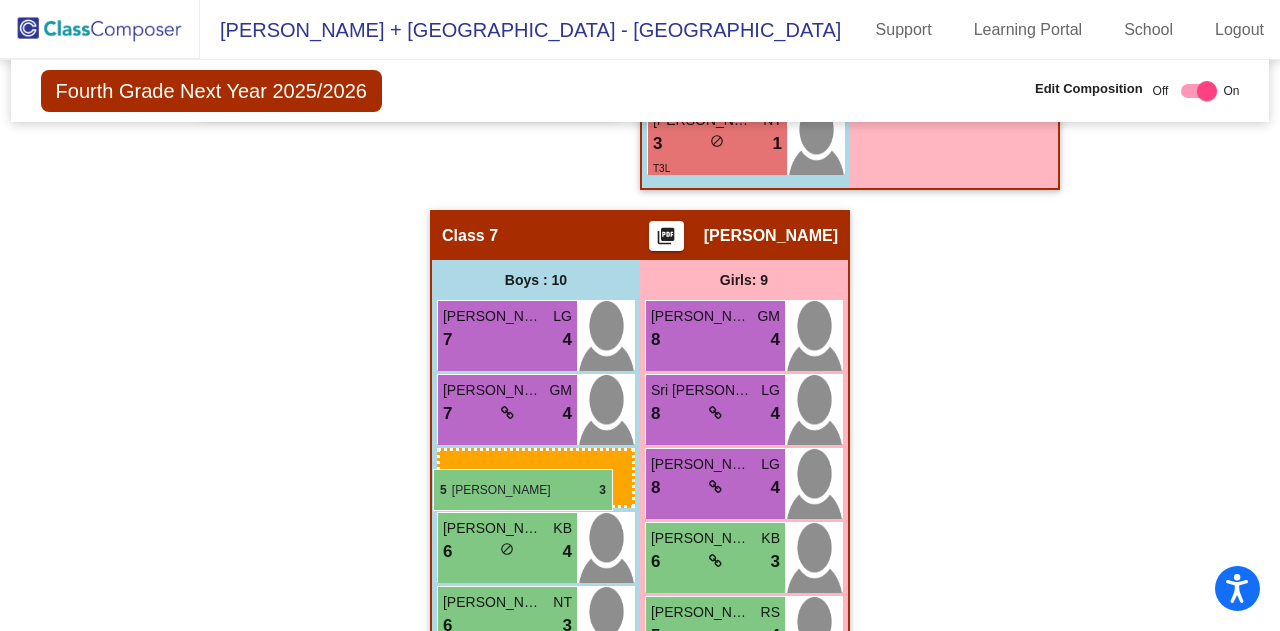 drag, startPoint x: 698, startPoint y: 331, endPoint x: 432, endPoint y: 468, distance: 299.20728 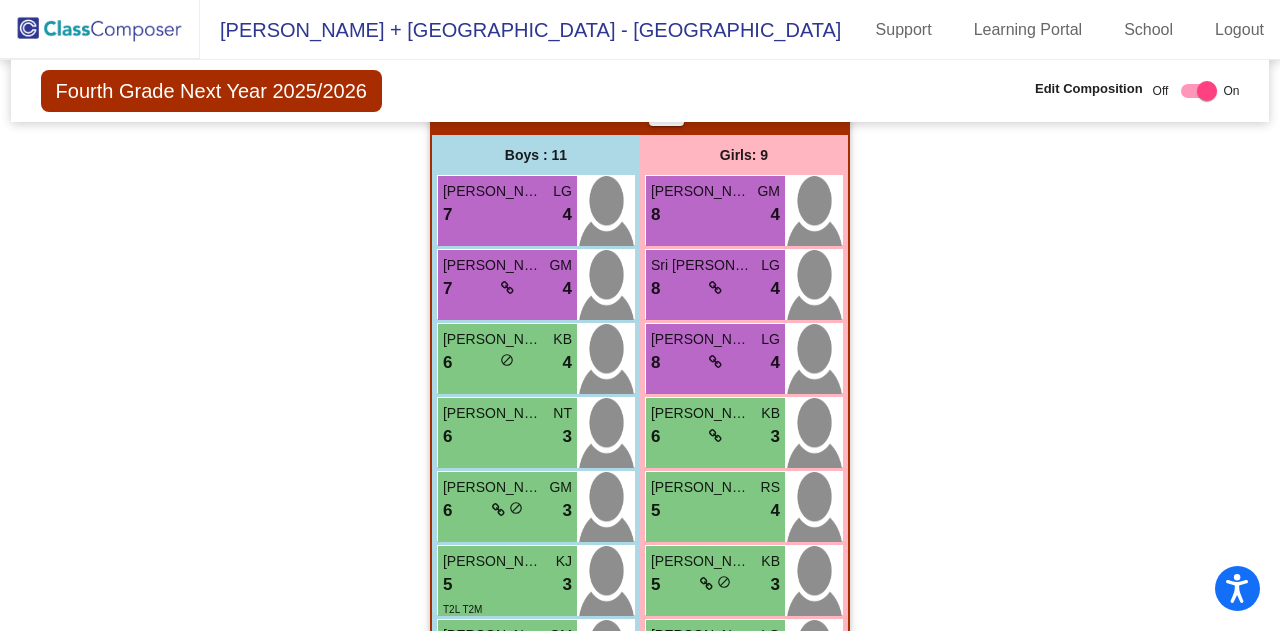 scroll, scrollTop: 3452, scrollLeft: 0, axis: vertical 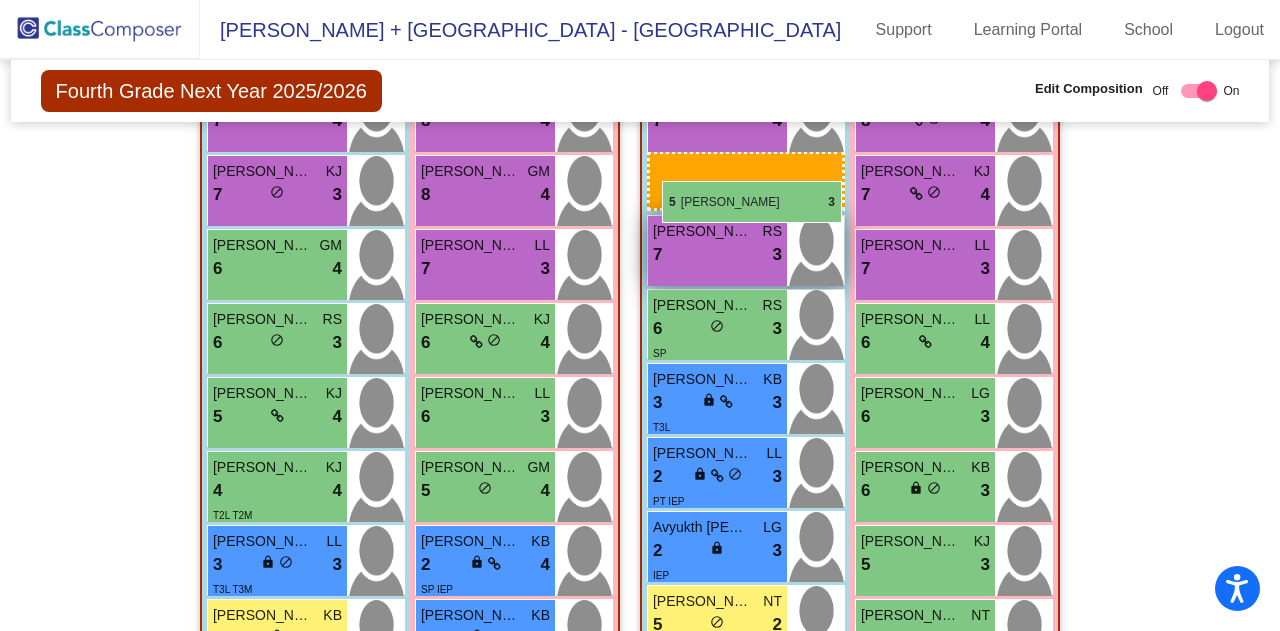 drag, startPoint x: 455, startPoint y: 576, endPoint x: 662, endPoint y: 180, distance: 446.8389 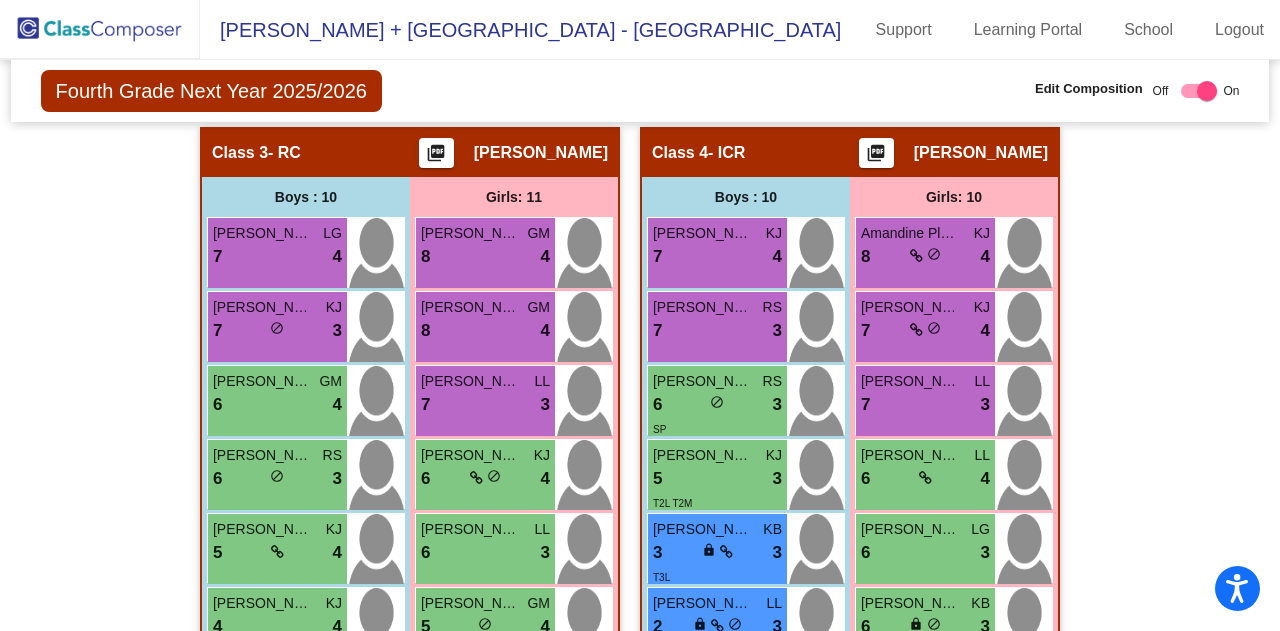 scroll, scrollTop: 1522, scrollLeft: 0, axis: vertical 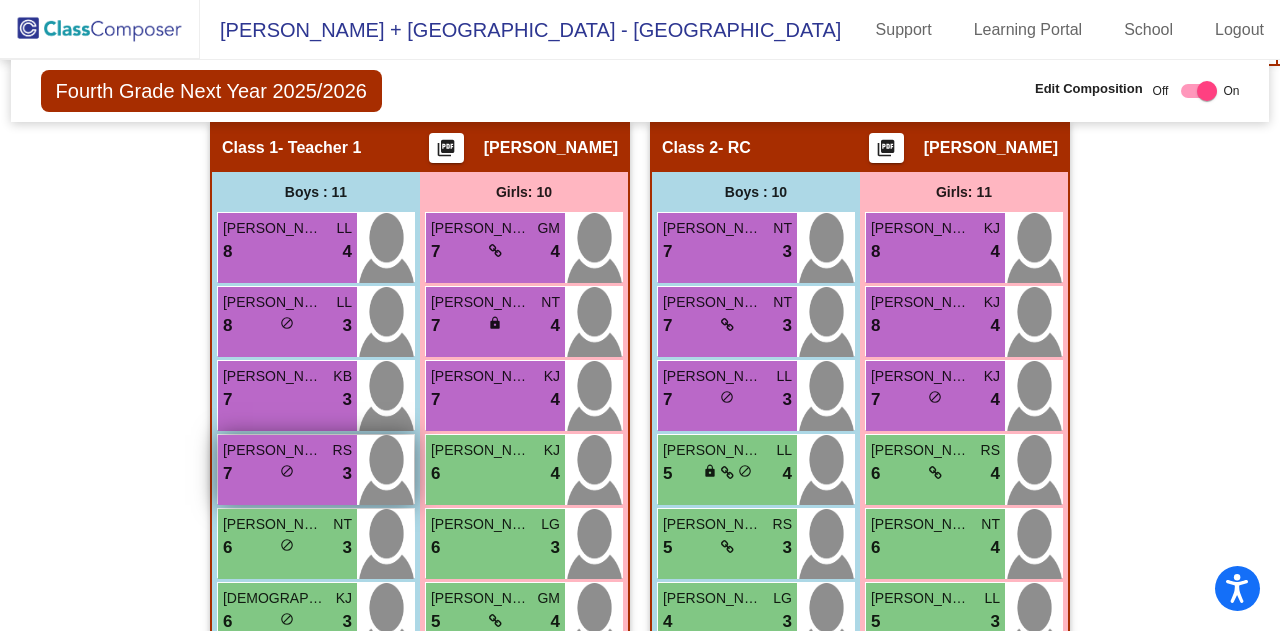 click on "7 lock do_not_disturb_alt 3" at bounding box center [287, 474] 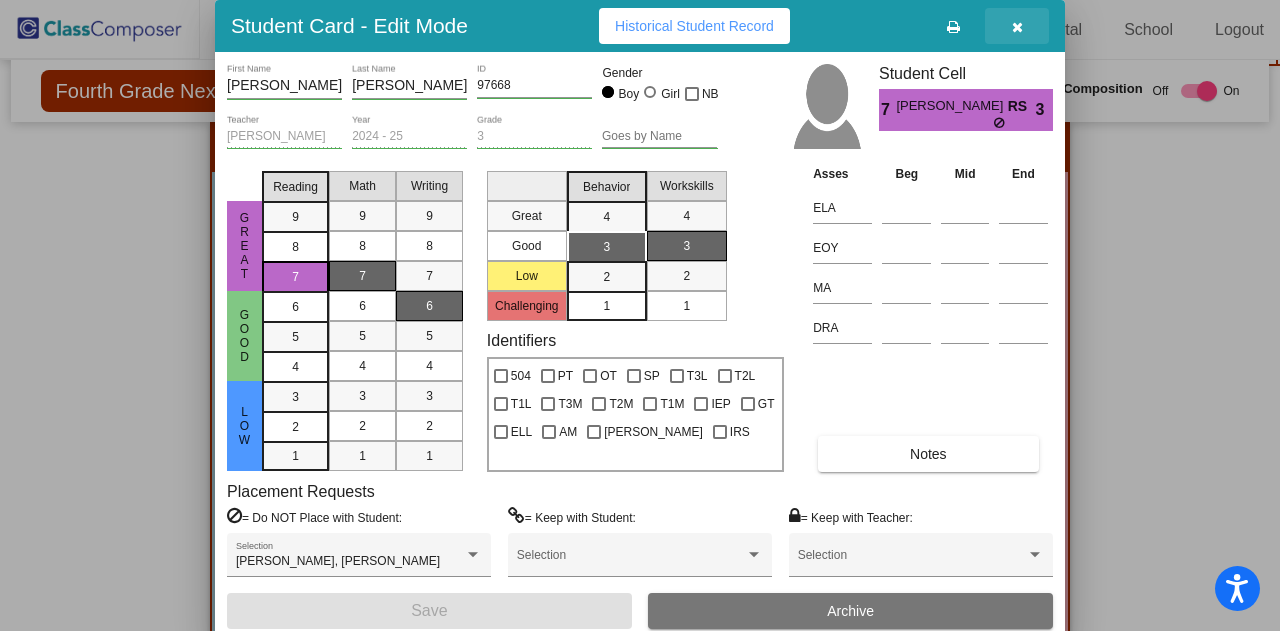 click at bounding box center [1017, 27] 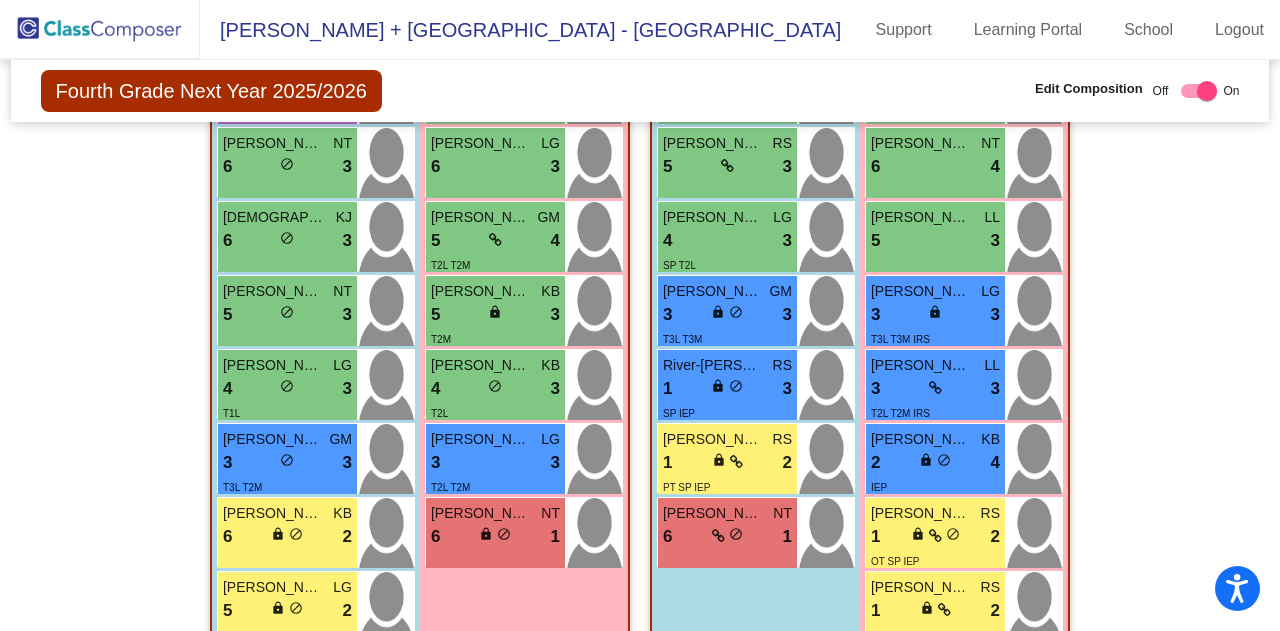 scroll, scrollTop: 936, scrollLeft: 0, axis: vertical 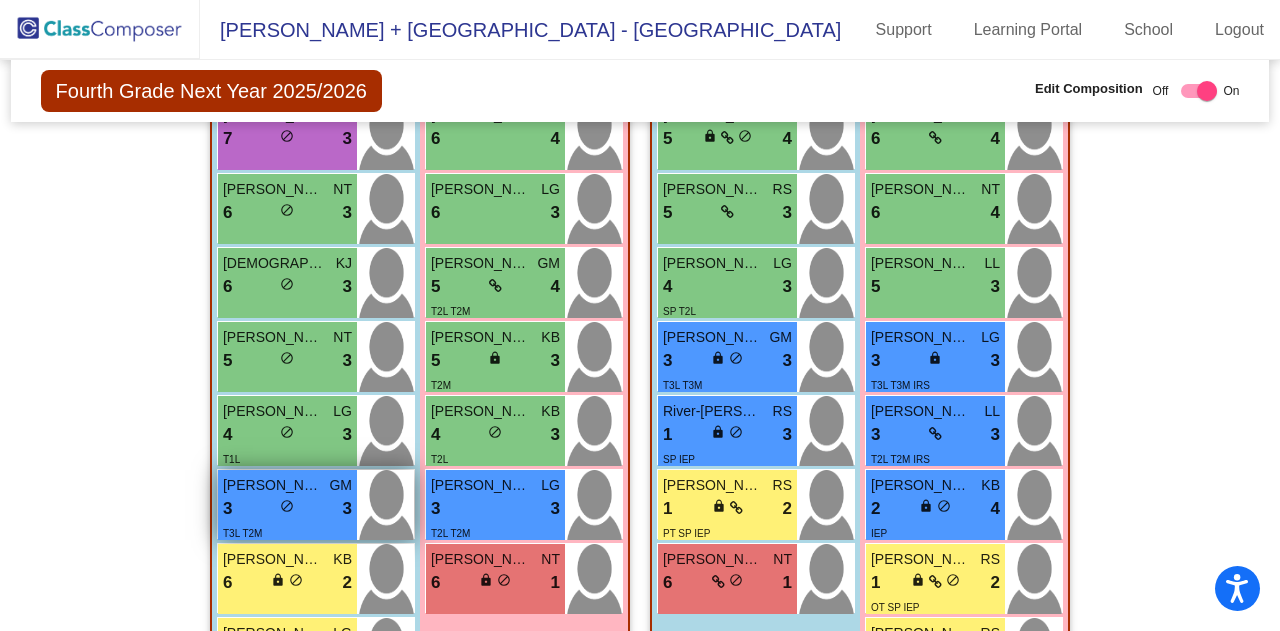 click on "3 lock do_not_disturb_alt 3" at bounding box center [287, 509] 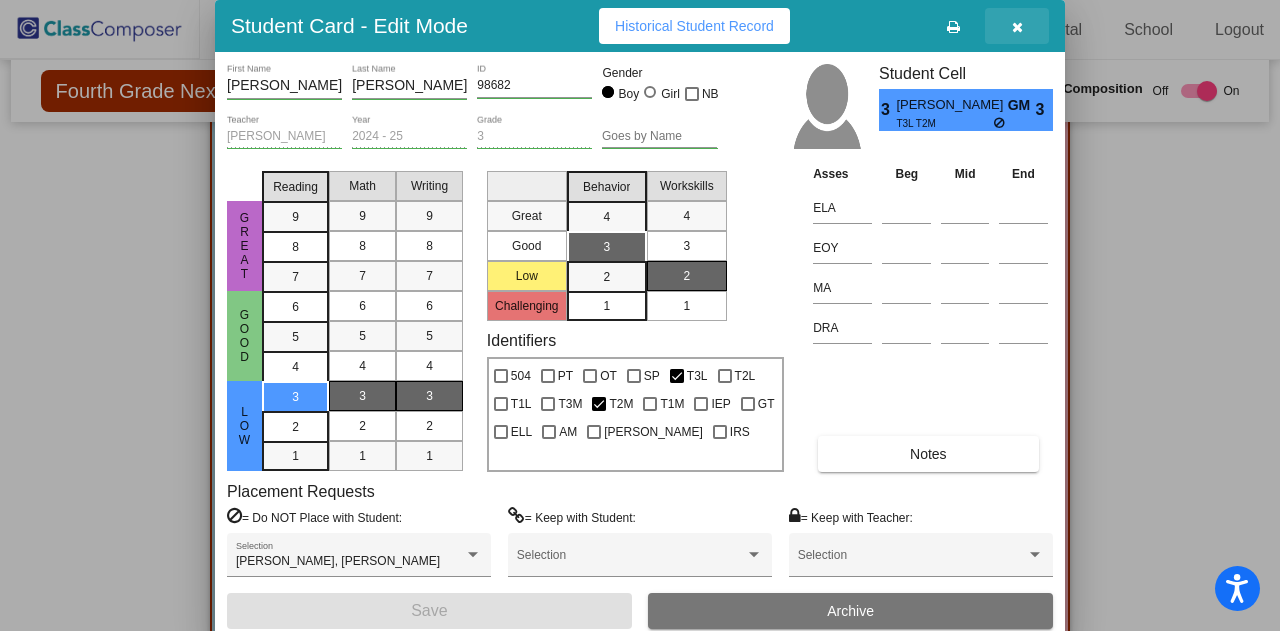 click at bounding box center [1017, 27] 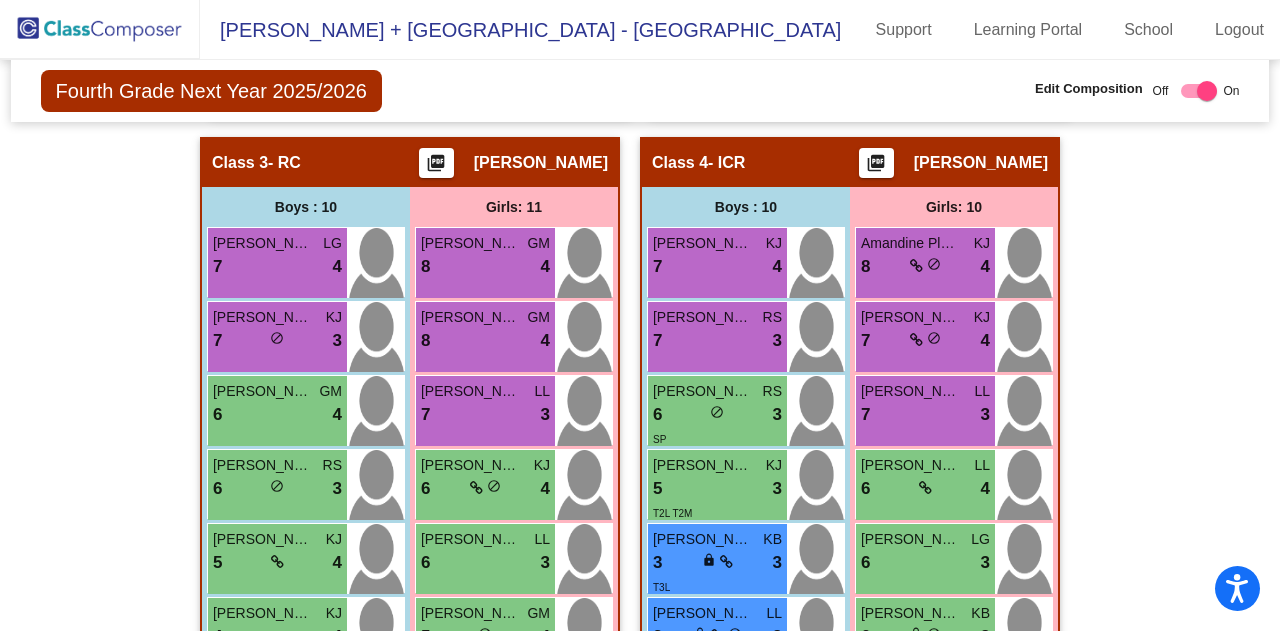 scroll, scrollTop: 1543, scrollLeft: 0, axis: vertical 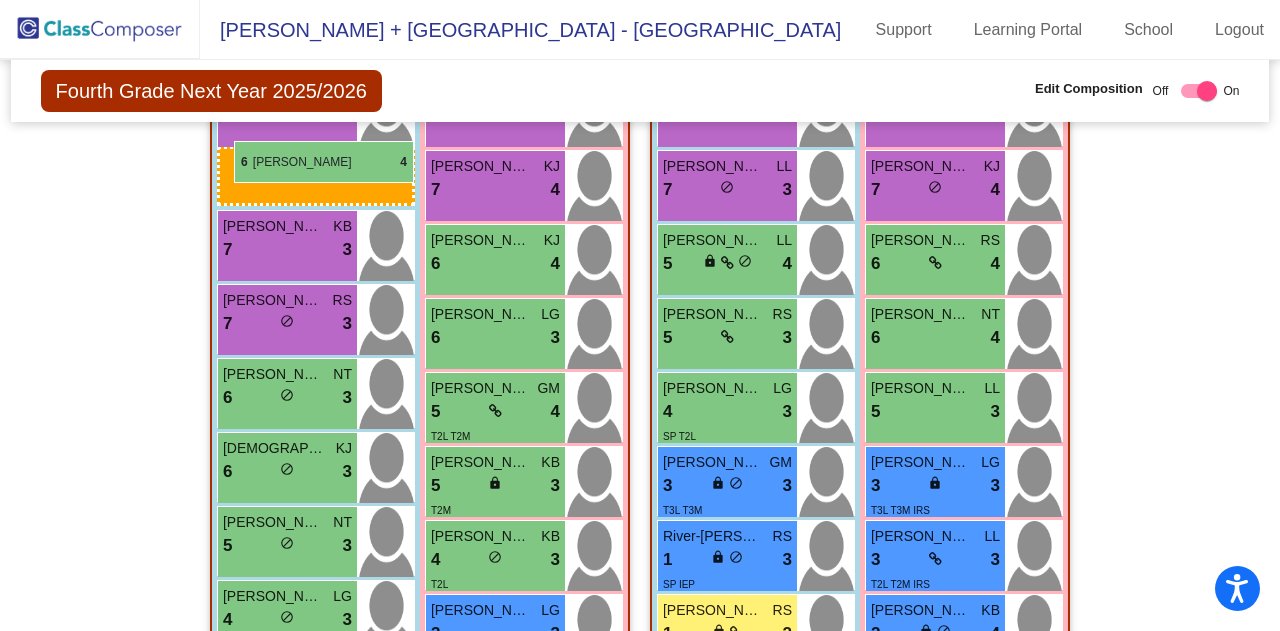 drag, startPoint x: 257, startPoint y: 399, endPoint x: 233, endPoint y: 146, distance: 254.13579 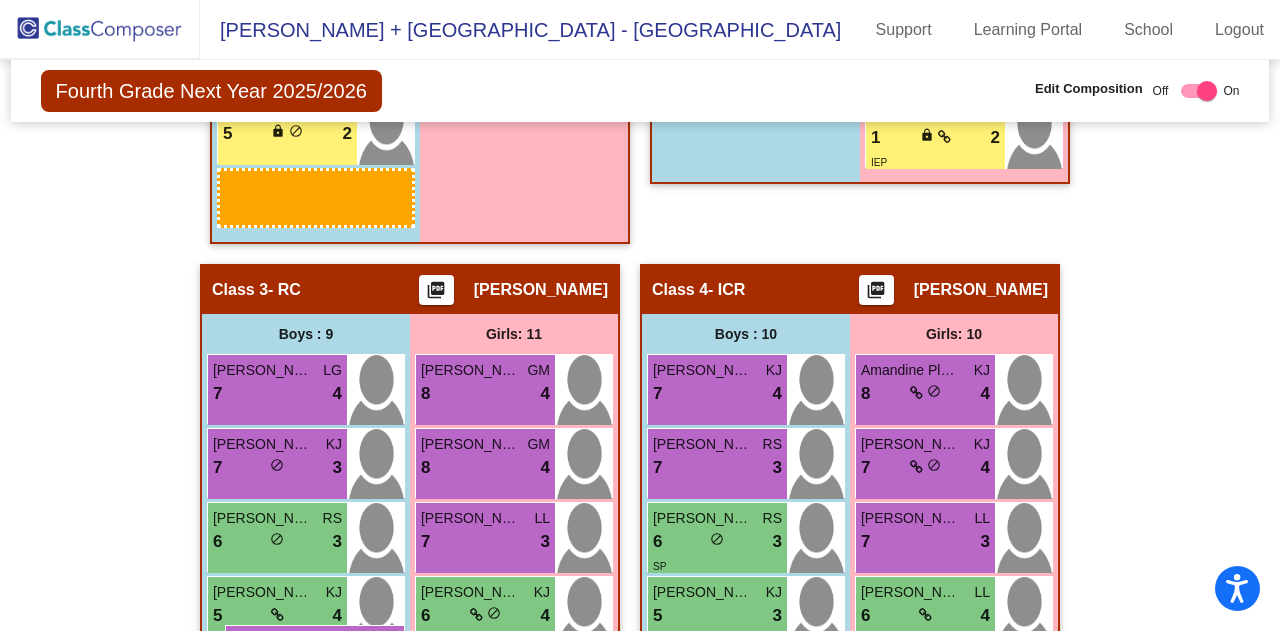 scroll, scrollTop: 1459, scrollLeft: 0, axis: vertical 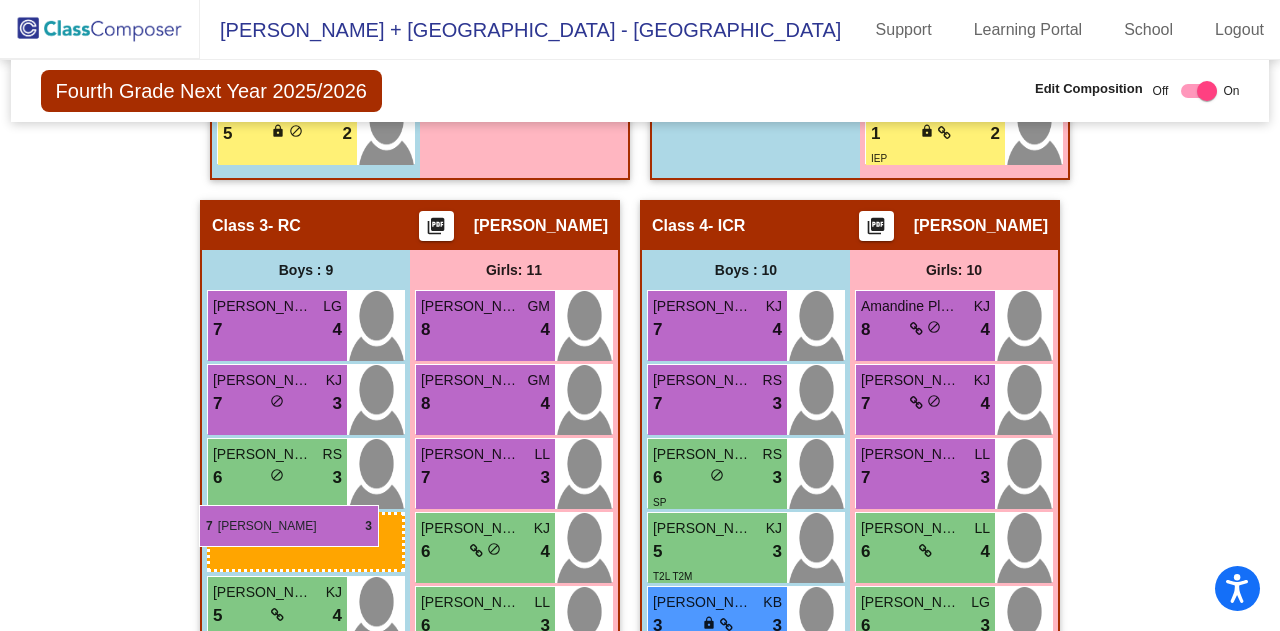 drag, startPoint x: 252, startPoint y: 244, endPoint x: 199, endPoint y: 505, distance: 266.32687 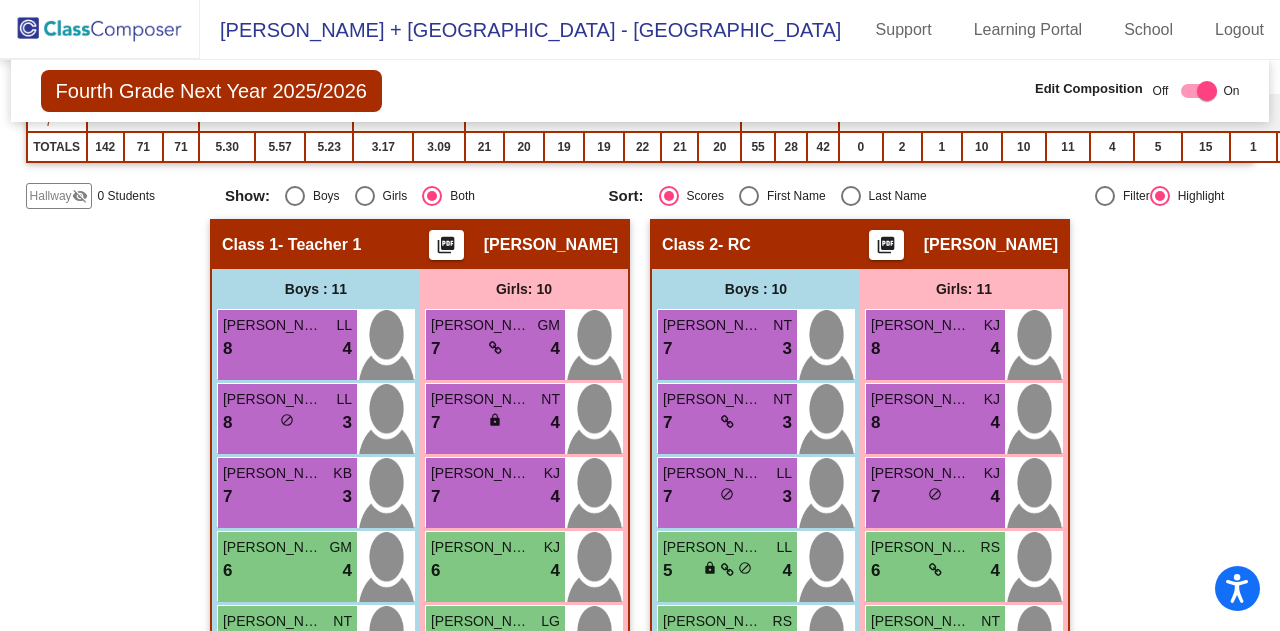 scroll, scrollTop: 509, scrollLeft: 0, axis: vertical 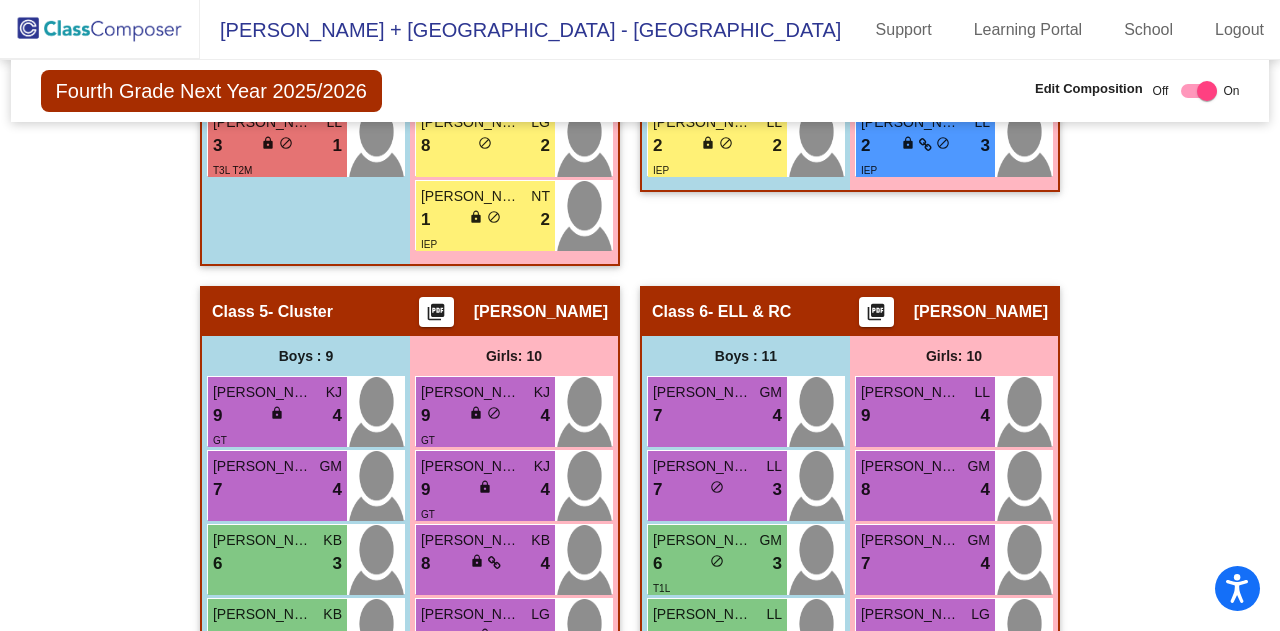 click on "Hallway   - Hallway Class  picture_as_pdf  Add Student  First Name Last Name Student Id  (Recommended)   Boy   Girl   [DEMOGRAPHIC_DATA] Add Close  Boys : 0    No Students   Girls: 0   No Students   Class 1   - Teacher 1  picture_as_pdf [PERSON_NAME]  Add Student  First Name Last Name Student Id  (Recommended)   Boy   Girl   [DEMOGRAPHIC_DATA] Add Close  Boys : 11  [PERSON_NAME] LL 8 lock do_not_disturb_alt 4 [PERSON_NAME] LL 8 lock do_not_disturb_alt 3 [PERSON_NAME] KB 7 lock do_not_disturb_alt 3 [PERSON_NAME] GM 6 lock do_not_disturb_alt 4 [PERSON_NAME] NT 6 lock do_not_disturb_alt 3 [DEMOGRAPHIC_DATA][PERSON_NAME] KJ 6 lock do_not_disturb_alt 3 [PERSON_NAME] NT 5 lock do_not_disturb_alt 3 [PERSON_NAME] LG 4 lock do_not_disturb_alt 3 T1L [PERSON_NAME] GM 3 lock do_not_disturb_alt 3 T3L T2M Aadi Nirmal KB 6 lock do_not_disturb_alt 2 [PERSON_NAME] LG 5 lock do_not_disturb_alt 2 Girls: 10 [PERSON_NAME] Pal GM 7 lock do_not_disturb_alt 4 [PERSON_NAME] NT 7 lock do_not_disturb_alt 4 [PERSON_NAME] KJ 7 lock do_not_disturb_alt 4 [PERSON_NAME] KJ 6 lock 4" 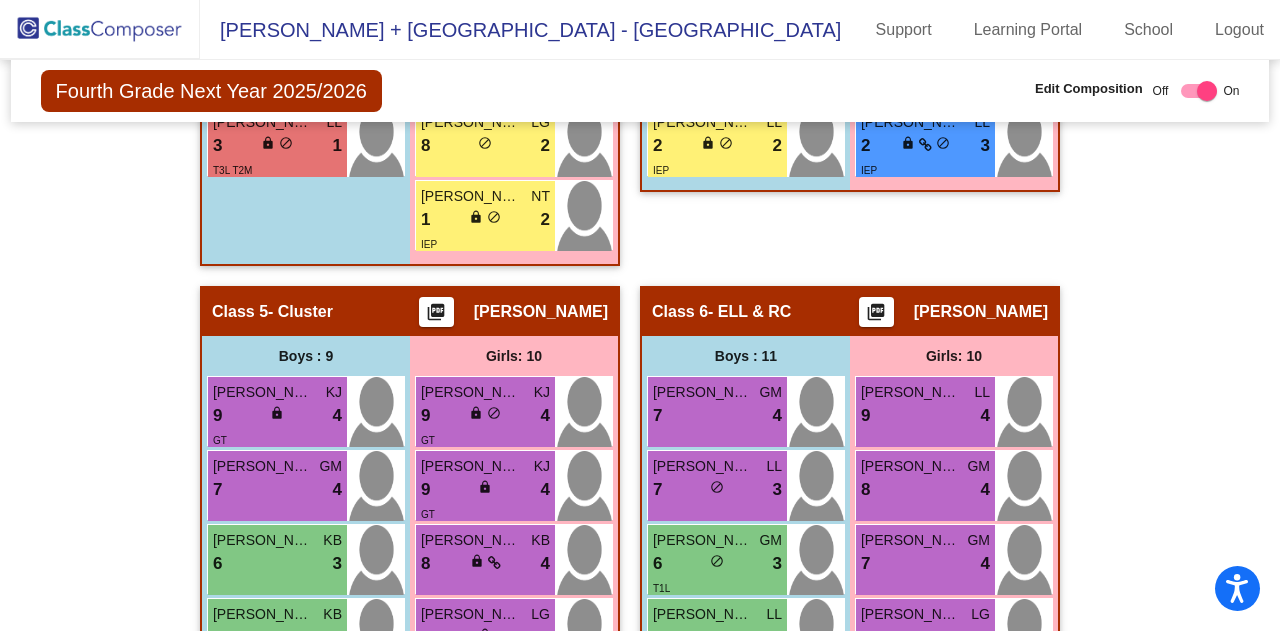 scroll, scrollTop: 3295, scrollLeft: 0, axis: vertical 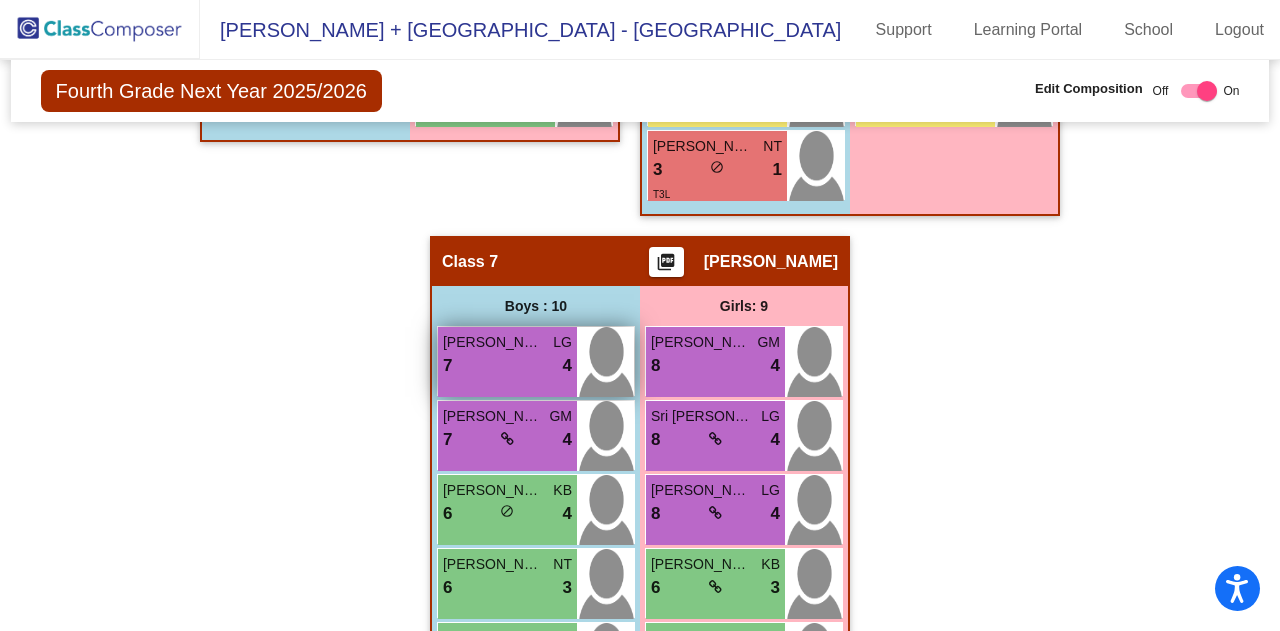 click on "7 lock do_not_disturb_alt 4" at bounding box center [507, 366] 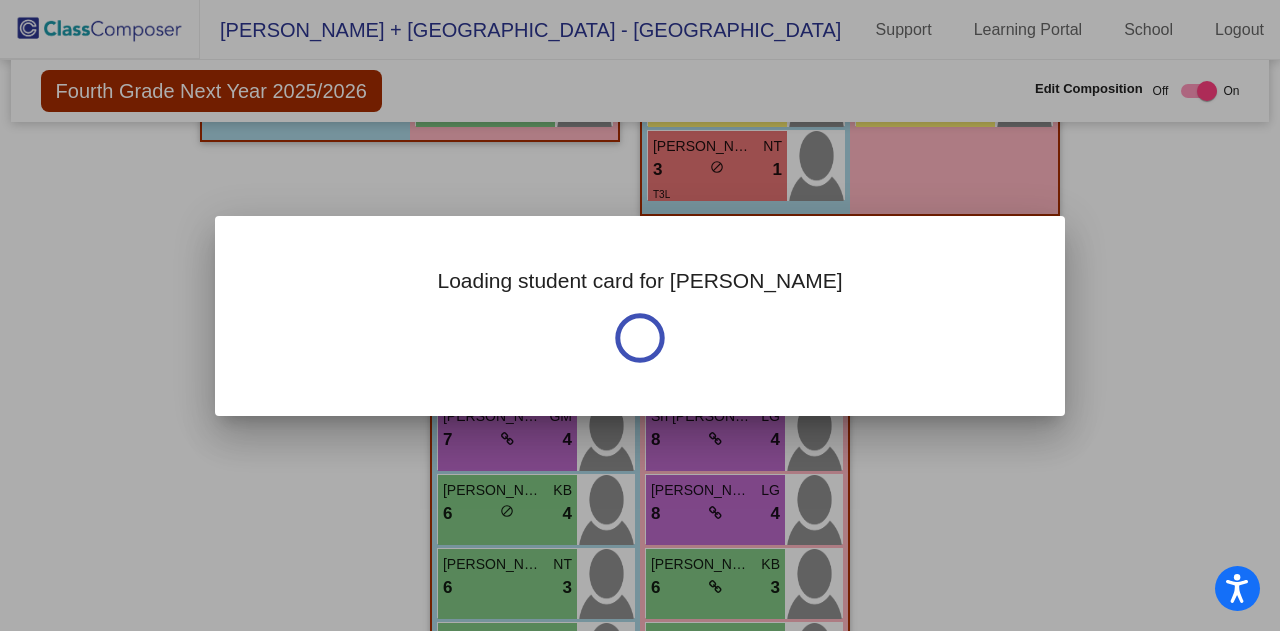 click on "Loading student card for [PERSON_NAME]" at bounding box center [640, 316] 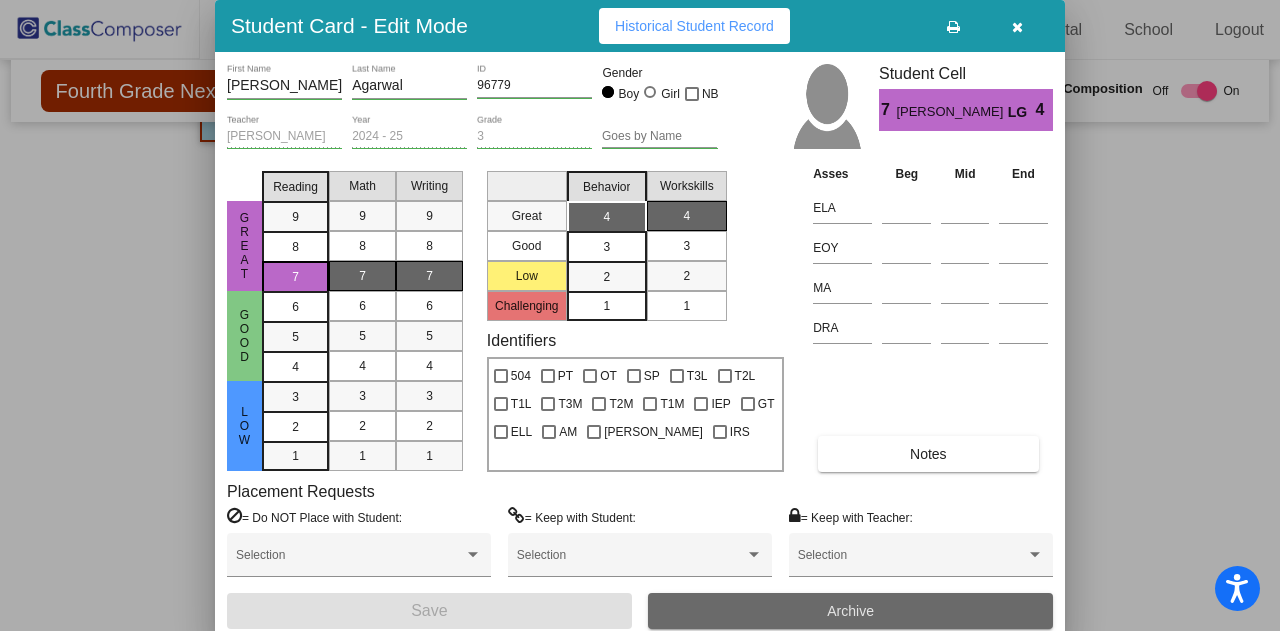 click on "Archive" at bounding box center [850, 611] 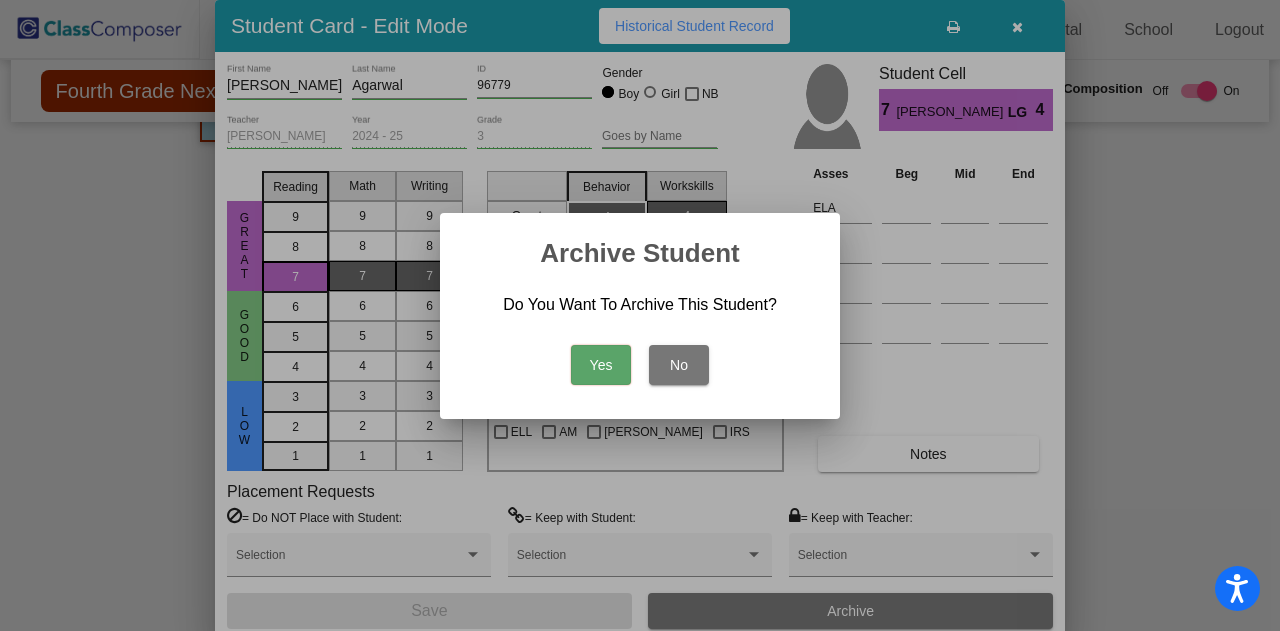 click on "Yes" at bounding box center [601, 365] 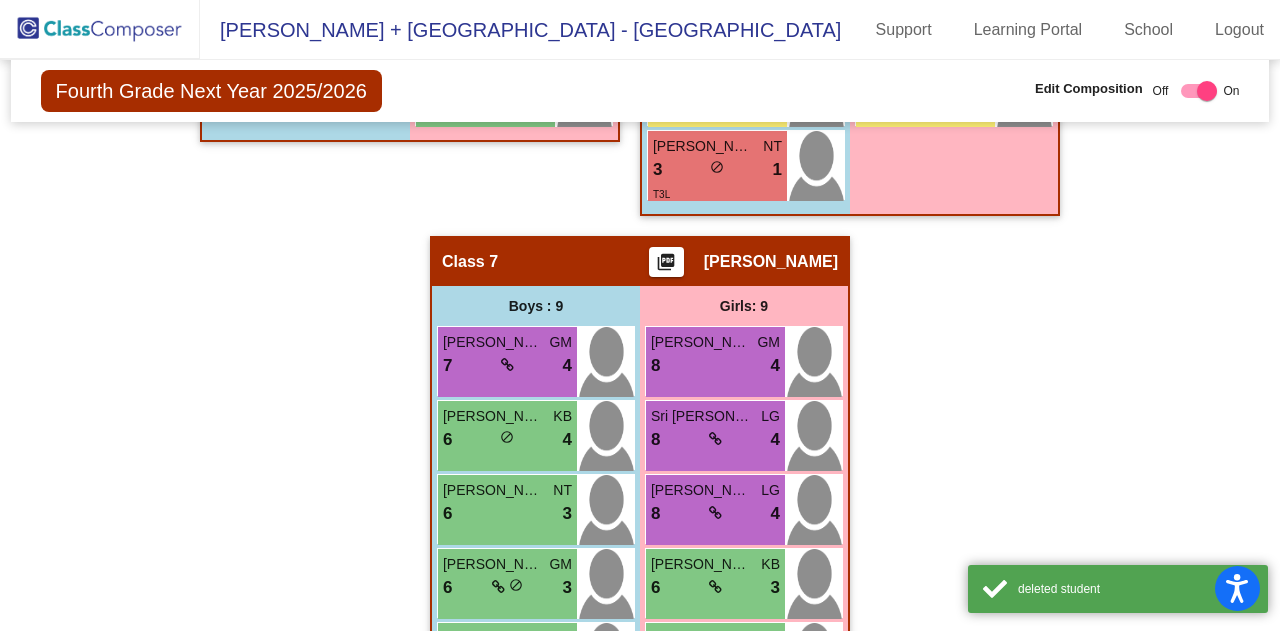 click on "Hallway   - Hallway Class  picture_as_pdf  Add Student  First Name Last Name Student Id  (Recommended)   Boy   Girl   [DEMOGRAPHIC_DATA] Add Close  Boys : 0    No Students   Girls: 0   No Students   Class 1   - Teacher 1  picture_as_pdf [PERSON_NAME]  Add Student  First Name Last Name Student Id  (Recommended)   Boy   Girl   [DEMOGRAPHIC_DATA] Add Close  Boys : 11  [PERSON_NAME] LL 8 lock do_not_disturb_alt 4 [PERSON_NAME] LL 8 lock do_not_disturb_alt 3 [PERSON_NAME] KB 7 lock do_not_disturb_alt 3 [PERSON_NAME] GM 6 lock do_not_disturb_alt 4 [PERSON_NAME] NT 6 lock do_not_disturb_alt 3 [DEMOGRAPHIC_DATA][PERSON_NAME] KJ 6 lock do_not_disturb_alt 3 [PERSON_NAME] NT 5 lock do_not_disturb_alt 3 [PERSON_NAME] LG 4 lock do_not_disturb_alt 3 T1L [PERSON_NAME] GM 3 lock do_not_disturb_alt 3 T3L T2M Aadi Nirmal KB 6 lock do_not_disturb_alt 2 [PERSON_NAME] LG 5 lock do_not_disturb_alt 2 Girls: 10 [PERSON_NAME] Pal GM 7 lock do_not_disturb_alt 4 [PERSON_NAME] NT 7 lock do_not_disturb_alt 4 [PERSON_NAME] KJ 7 lock do_not_disturb_alt 4 [PERSON_NAME] KJ 6 lock 4" 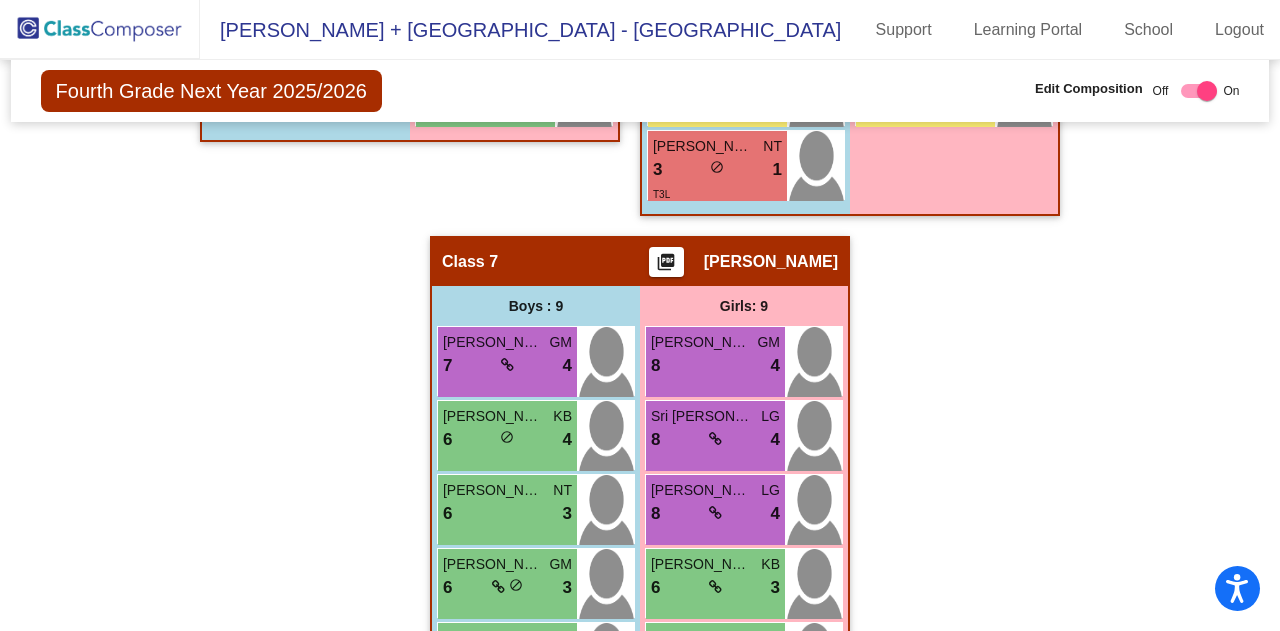 drag, startPoint x: 1266, startPoint y: 534, endPoint x: 1279, endPoint y: 430, distance: 104.80935 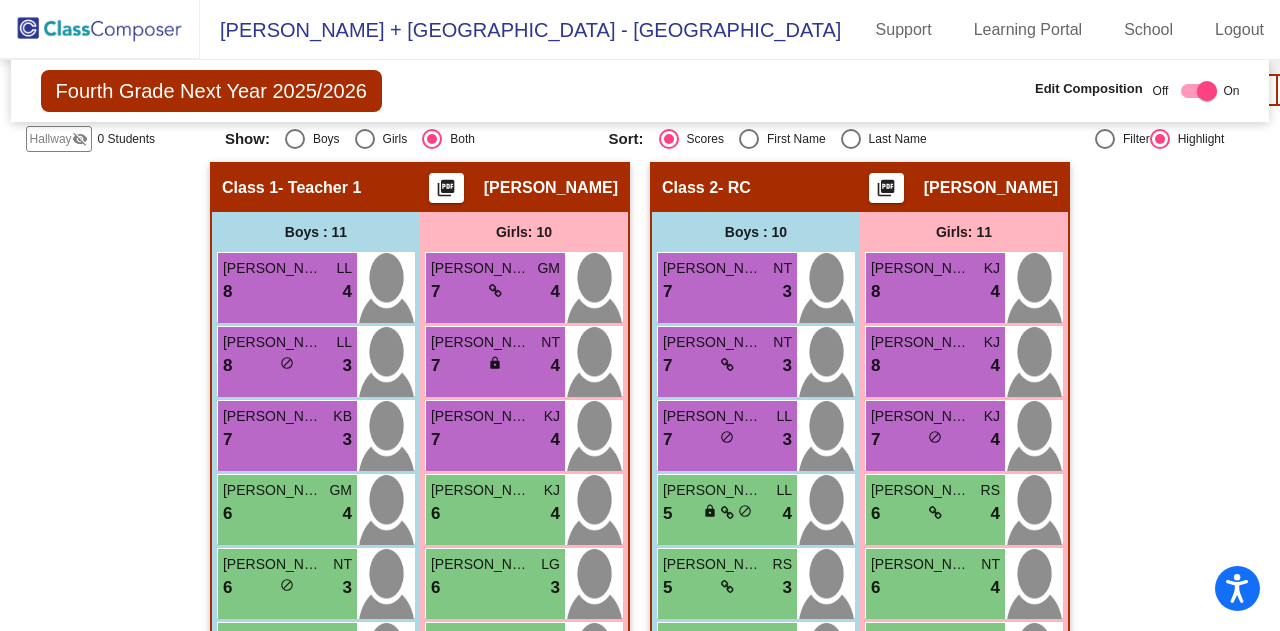 scroll, scrollTop: 566, scrollLeft: 0, axis: vertical 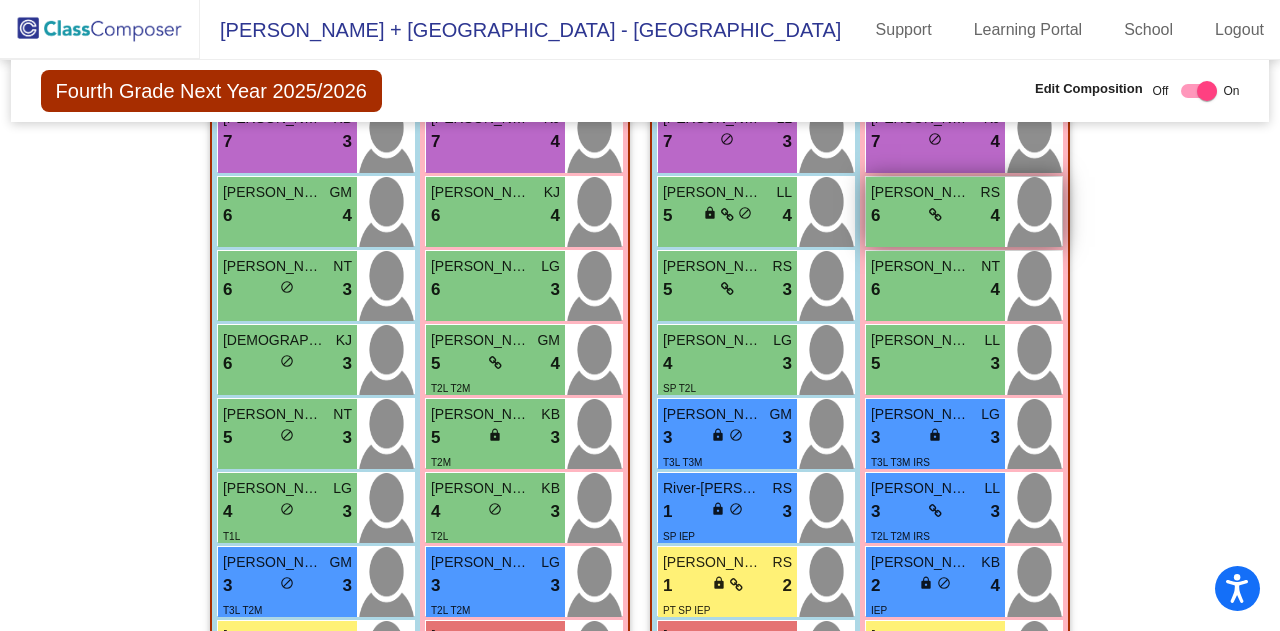 click on "[PERSON_NAME]" at bounding box center (921, 192) 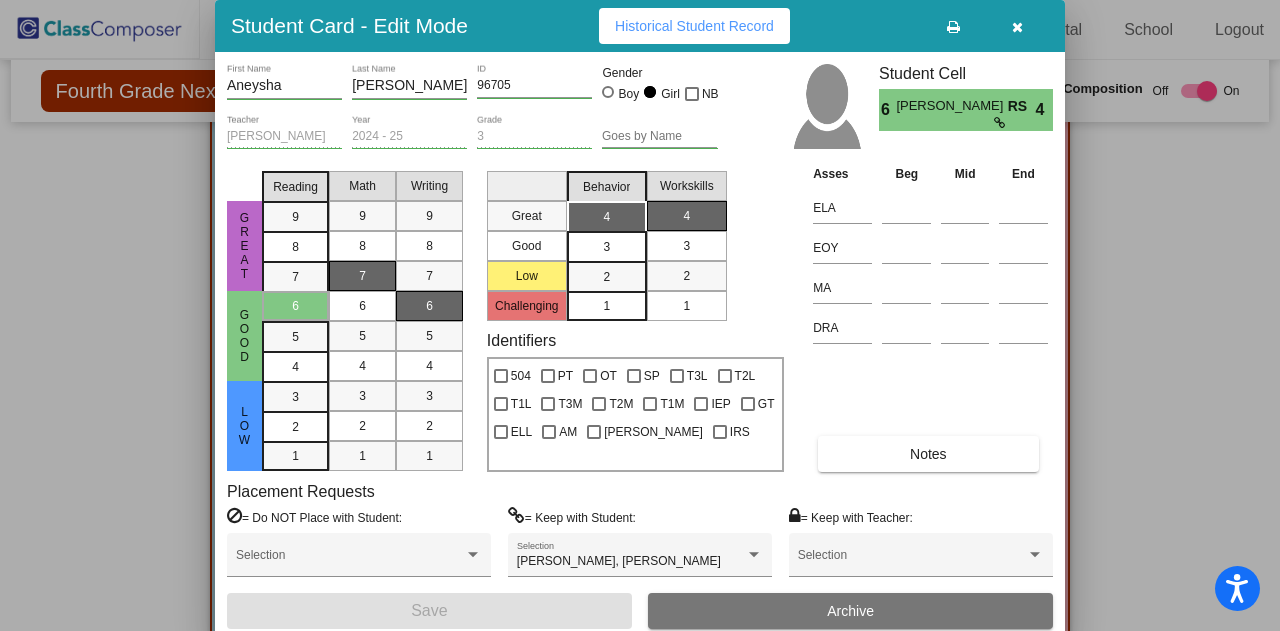 click at bounding box center (1017, 27) 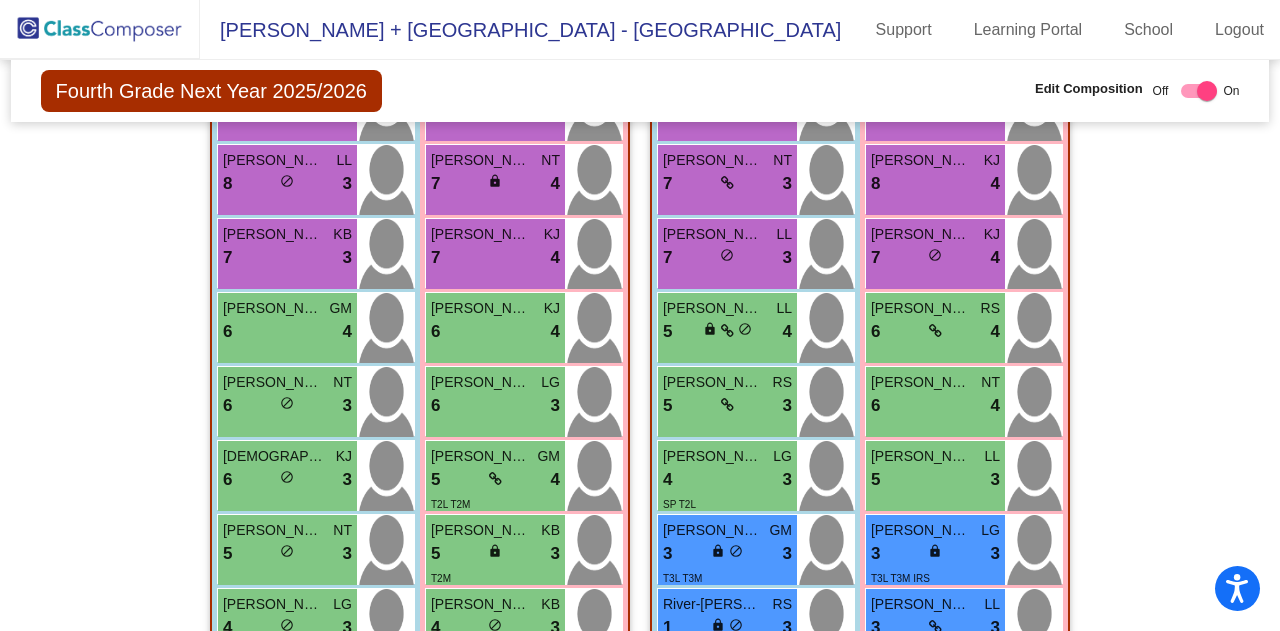 scroll, scrollTop: 541, scrollLeft: 0, axis: vertical 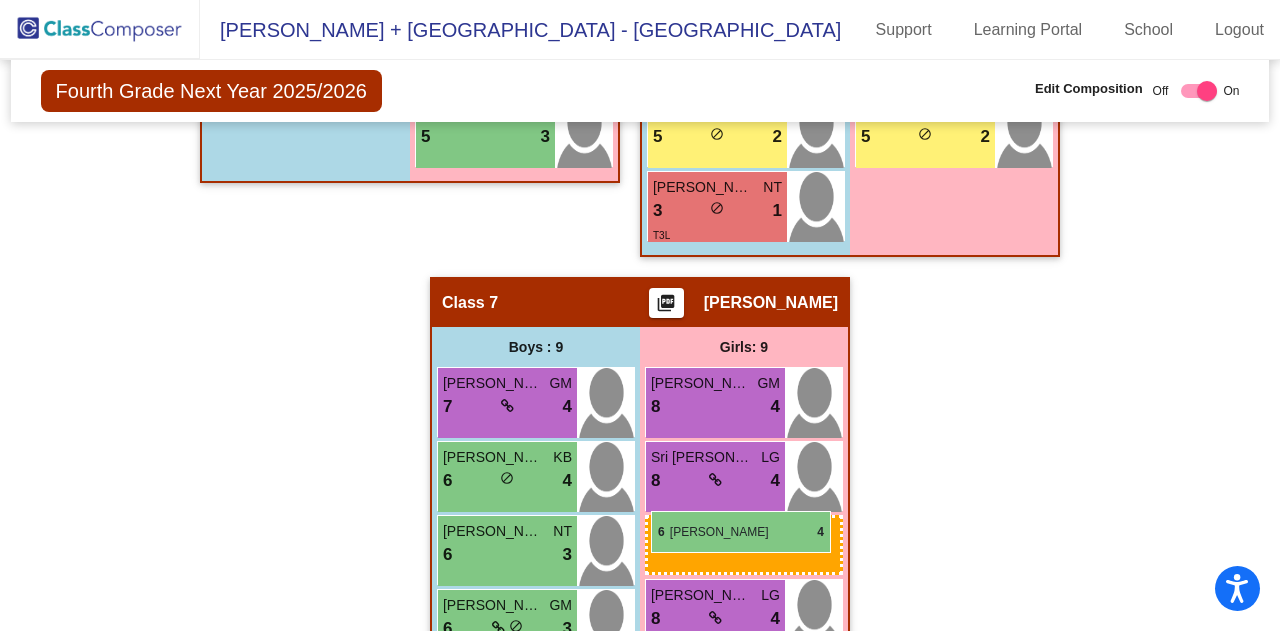 drag, startPoint x: 915, startPoint y: 225, endPoint x: 650, endPoint y: 511, distance: 389.8987 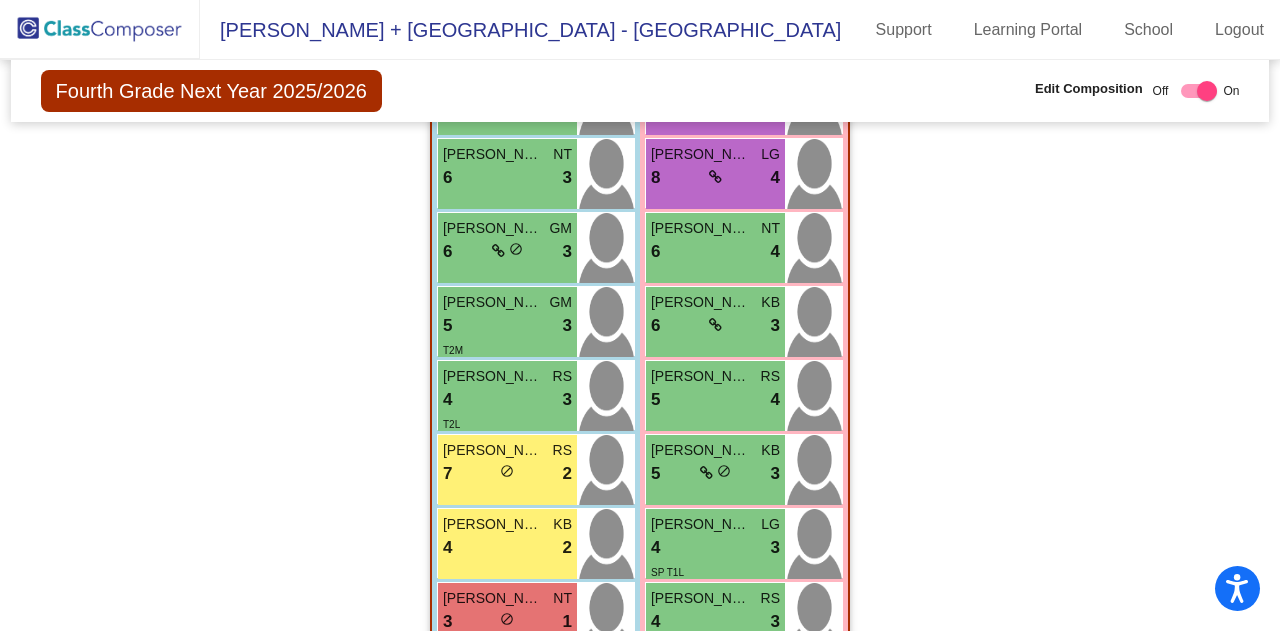 scroll, scrollTop: 3657, scrollLeft: 0, axis: vertical 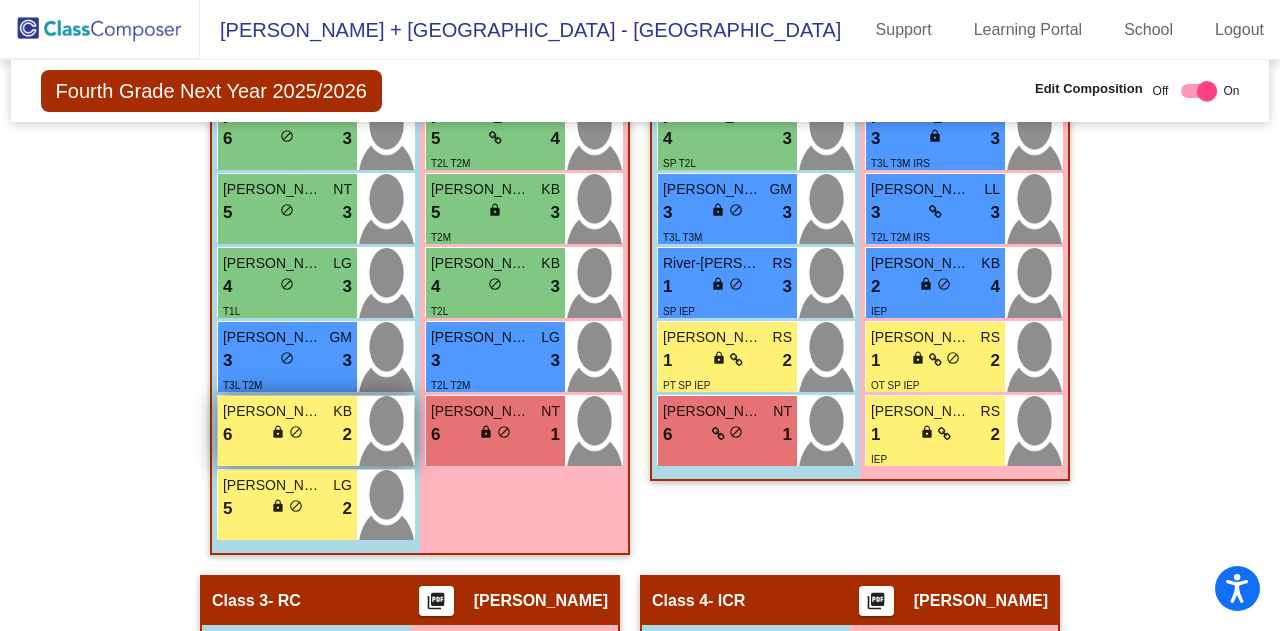 click on "6 lock do_not_disturb_alt 2" at bounding box center (287, 435) 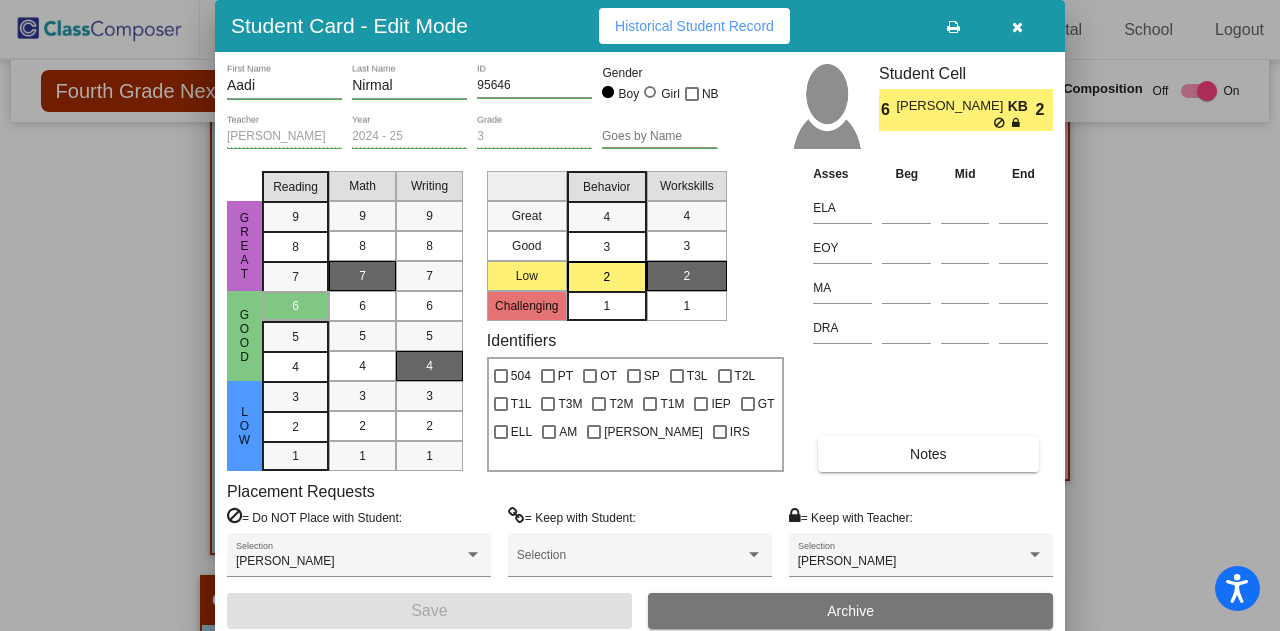 click at bounding box center [1017, 27] 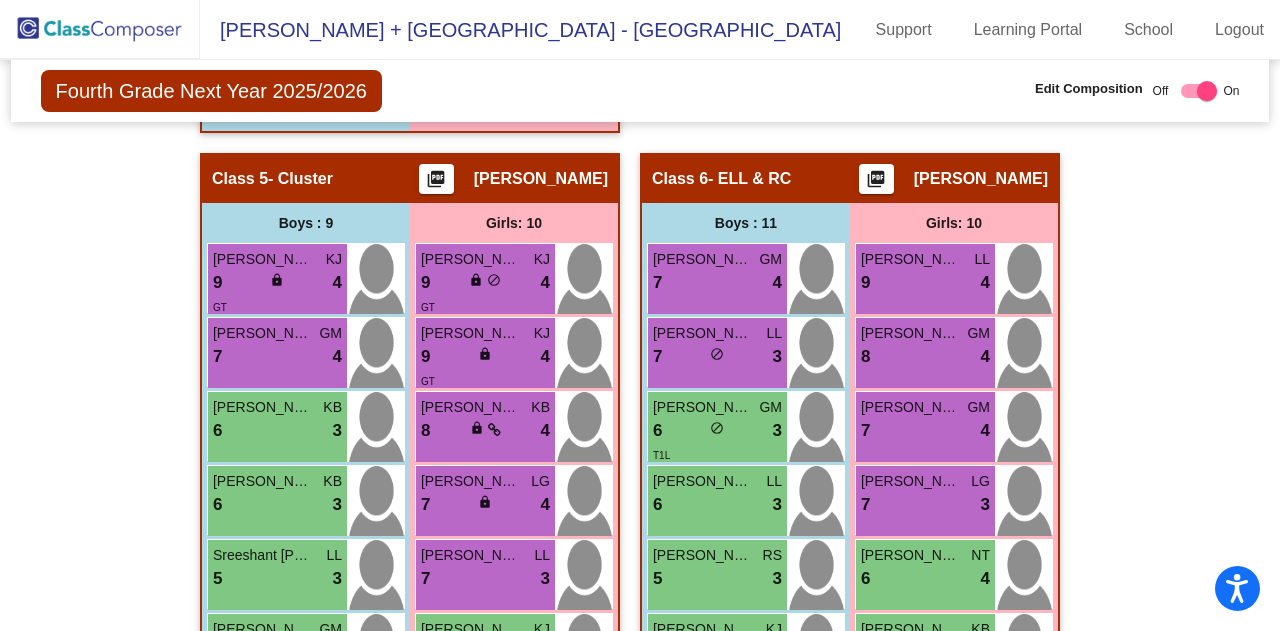 scroll, scrollTop: 2448, scrollLeft: 0, axis: vertical 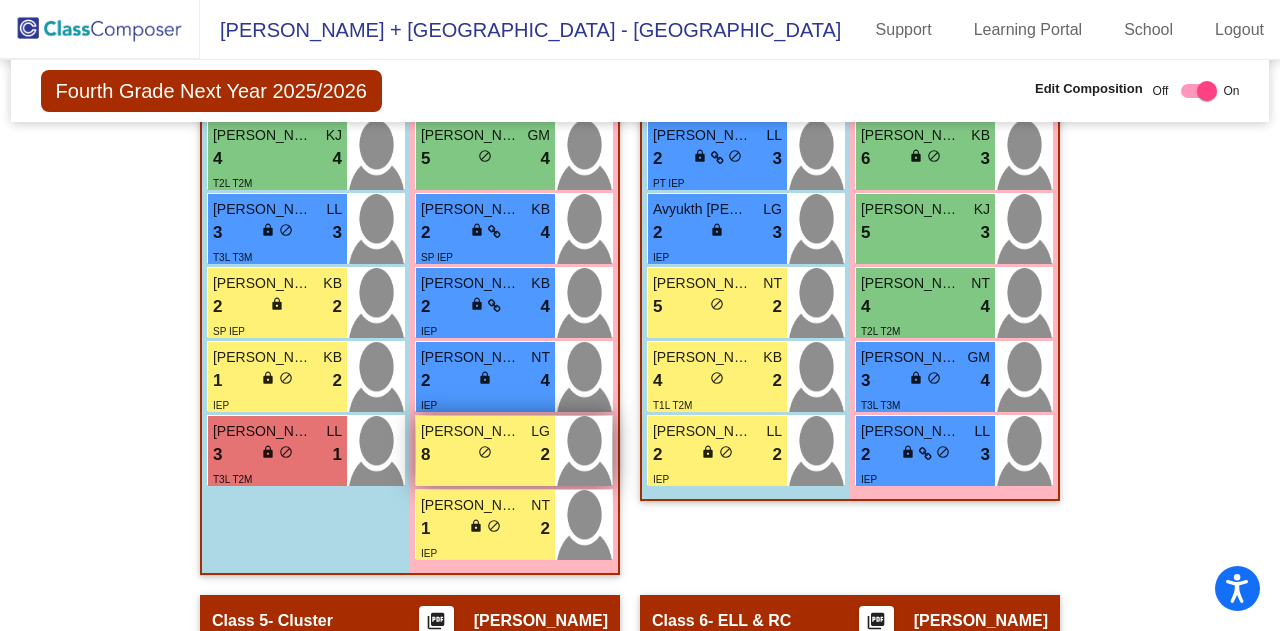 click on "lock do_not_disturb_alt" at bounding box center (485, 454) 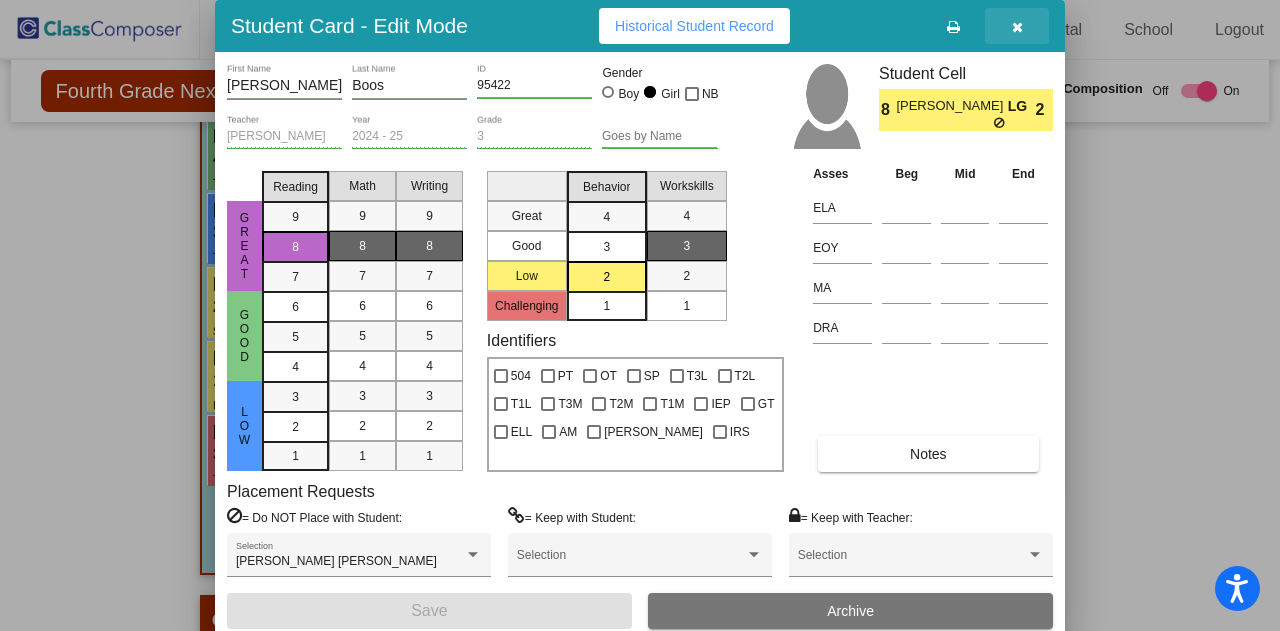 click at bounding box center [1017, 26] 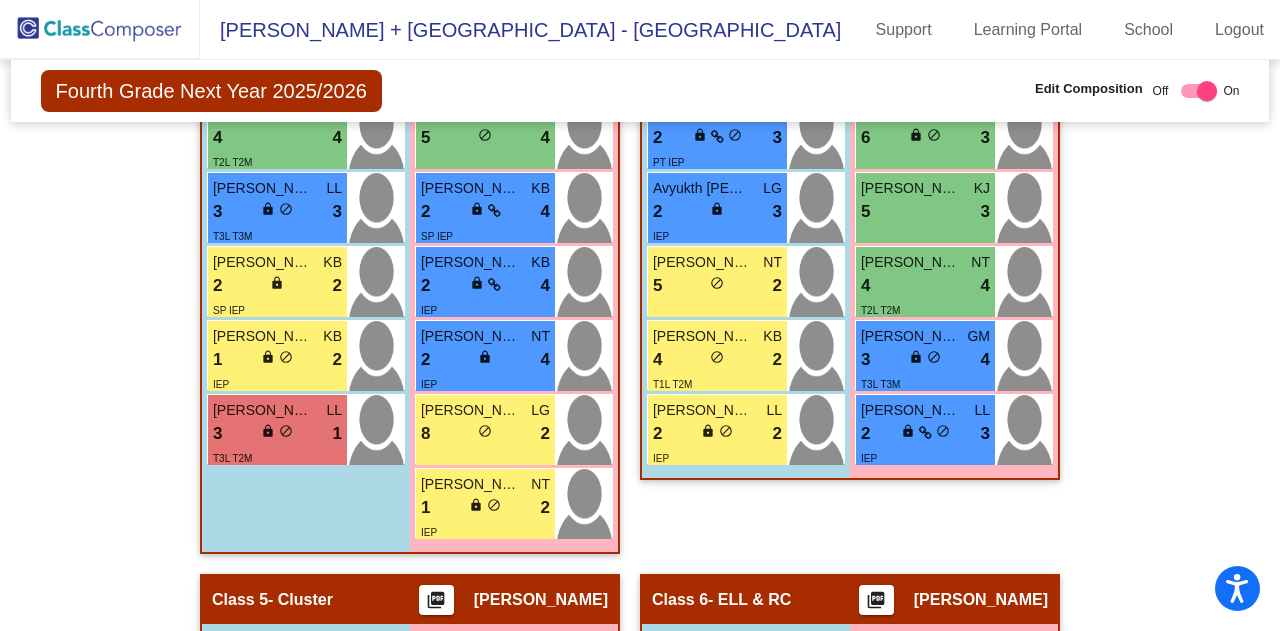 scroll, scrollTop: 2016, scrollLeft: 0, axis: vertical 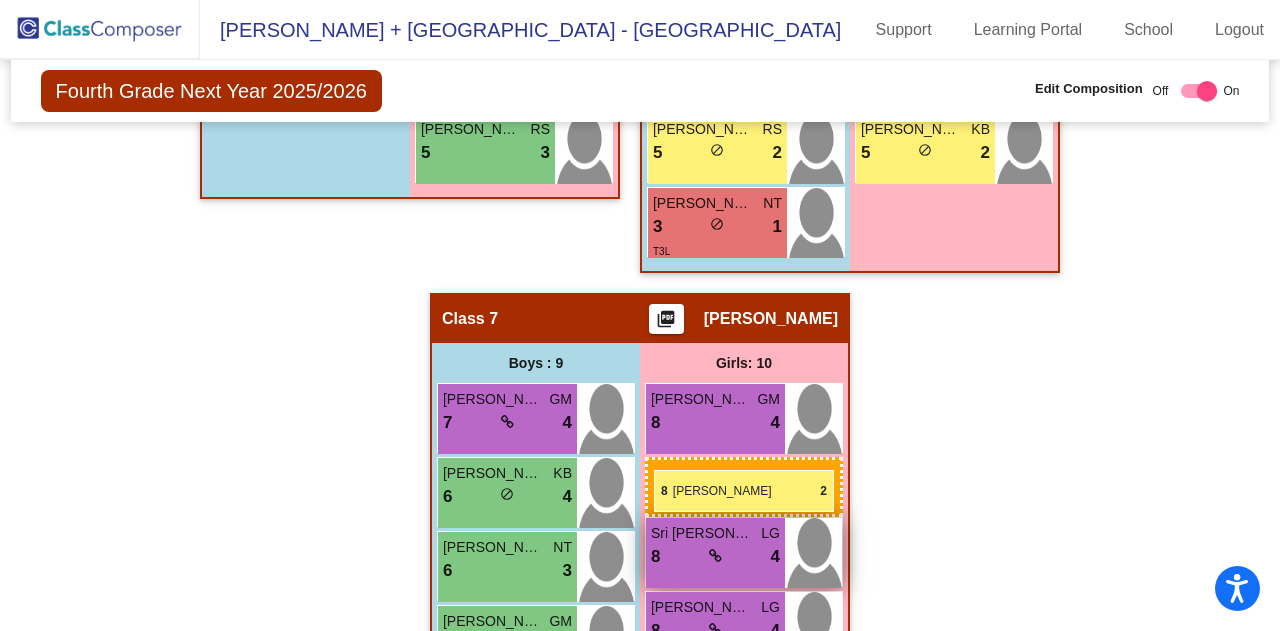 drag, startPoint x: 481, startPoint y: 501, endPoint x: 653, endPoint y: 473, distance: 174.26416 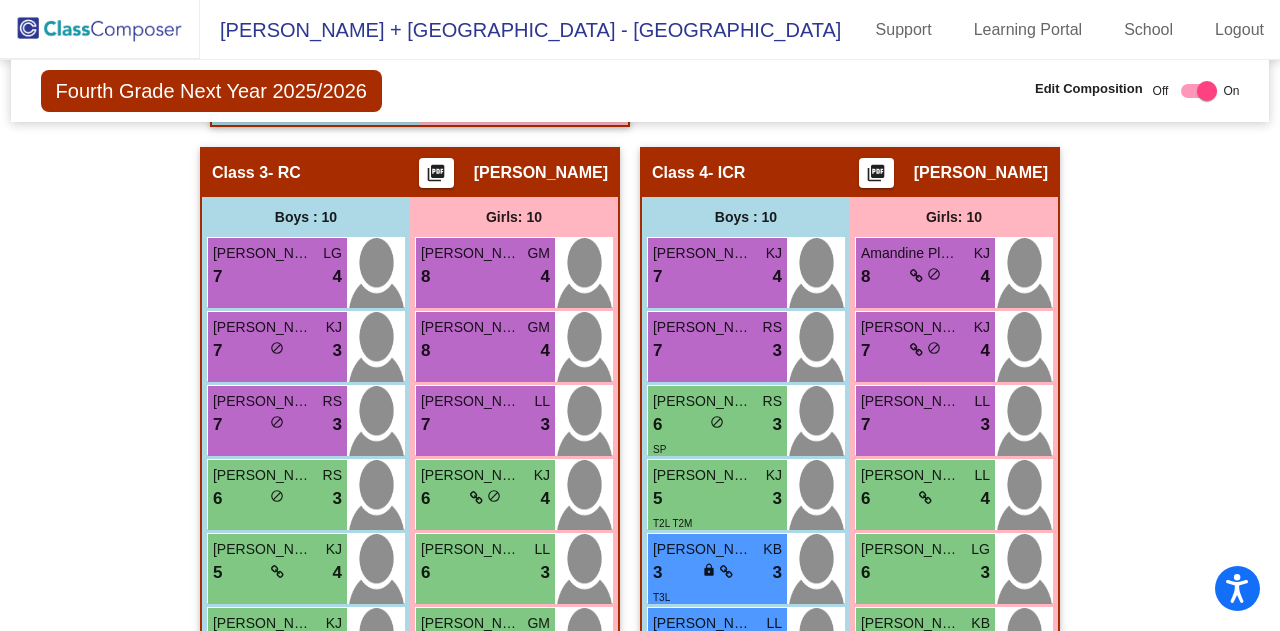 scroll, scrollTop: 1496, scrollLeft: 0, axis: vertical 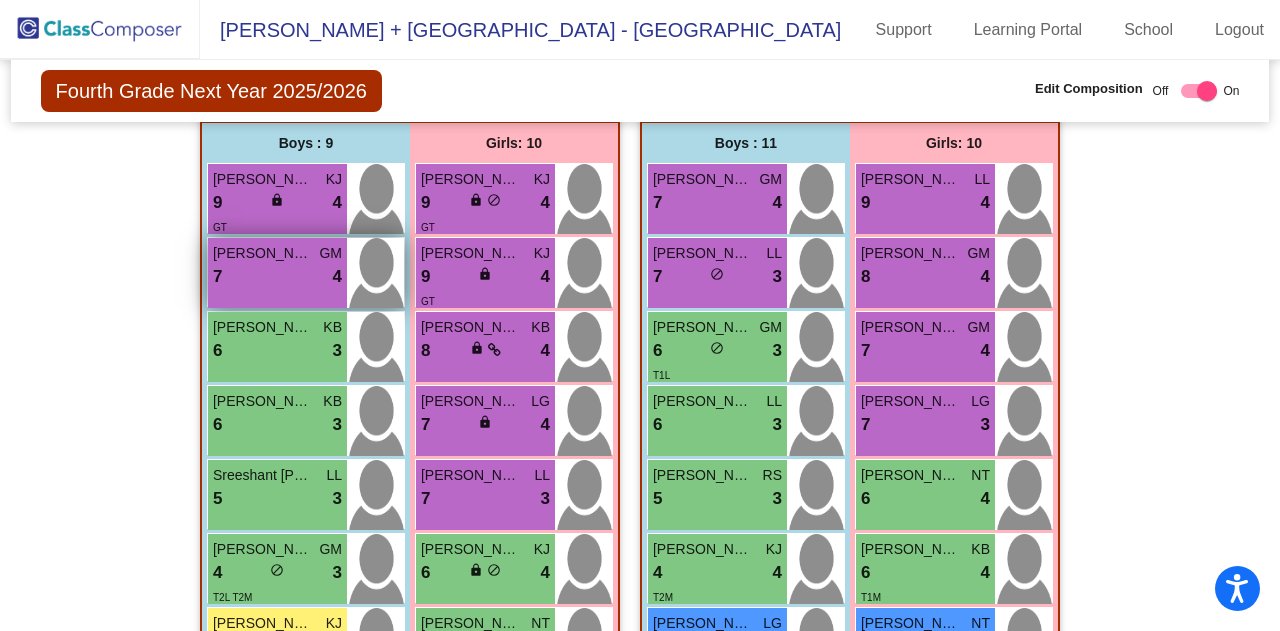 click on "[PERSON_NAME]" at bounding box center (263, 253) 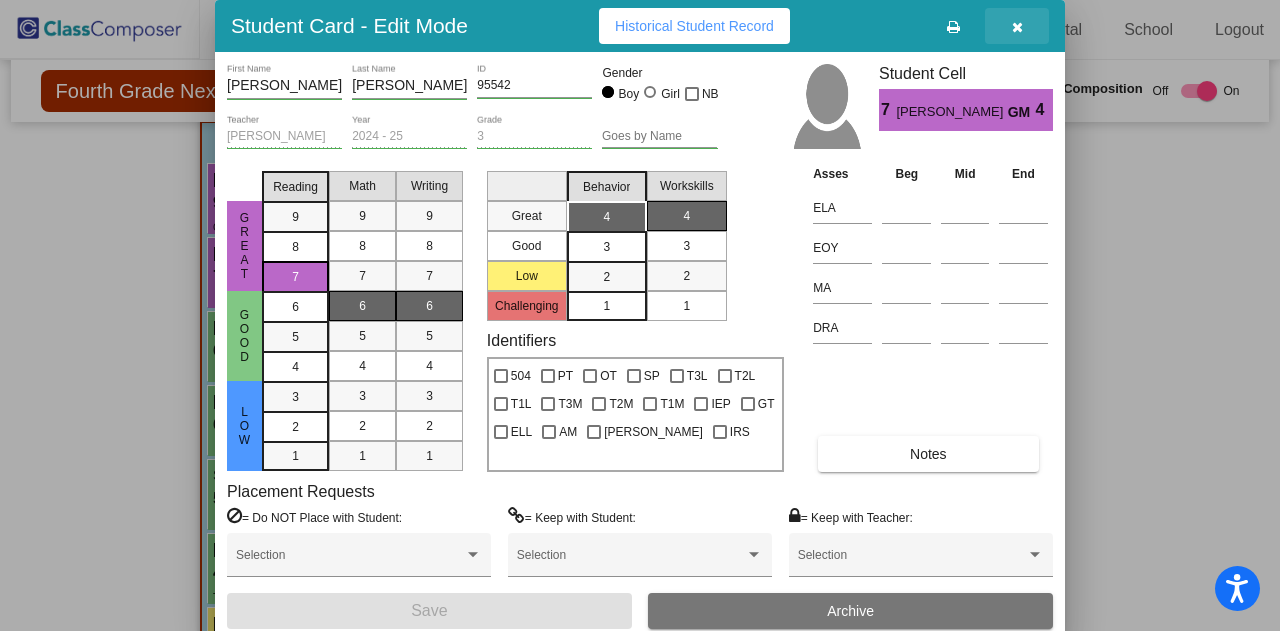 click at bounding box center [1017, 27] 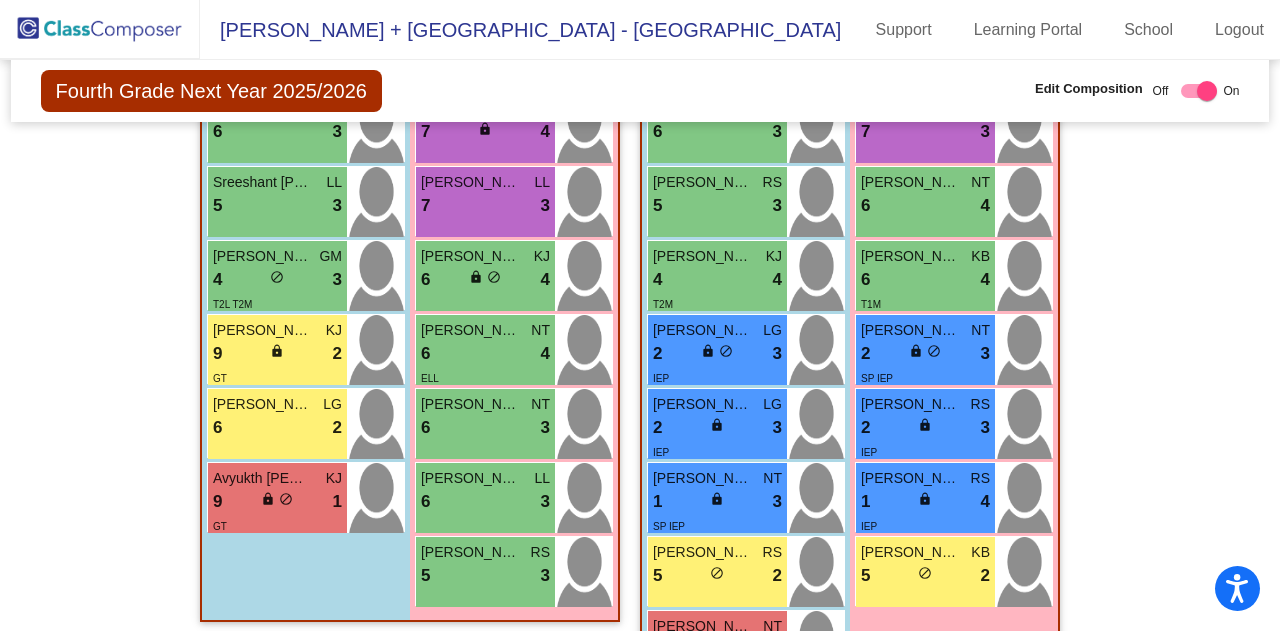 scroll, scrollTop: 2742, scrollLeft: 0, axis: vertical 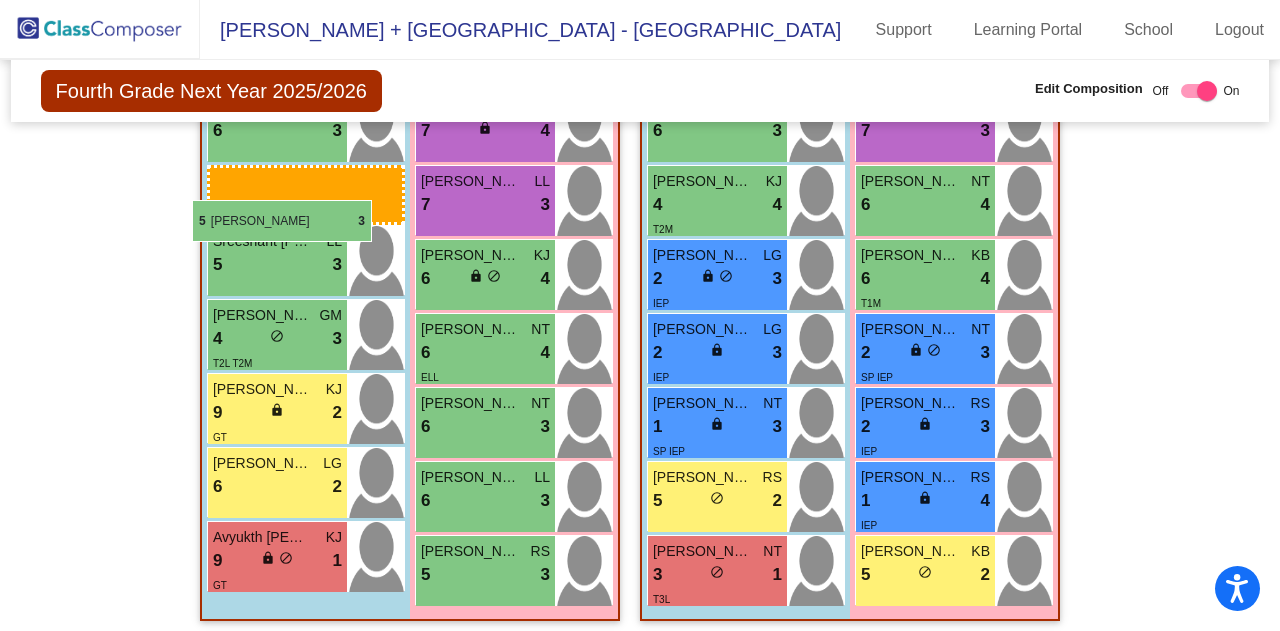 drag, startPoint x: 712, startPoint y: 213, endPoint x: 196, endPoint y: 200, distance: 516.16376 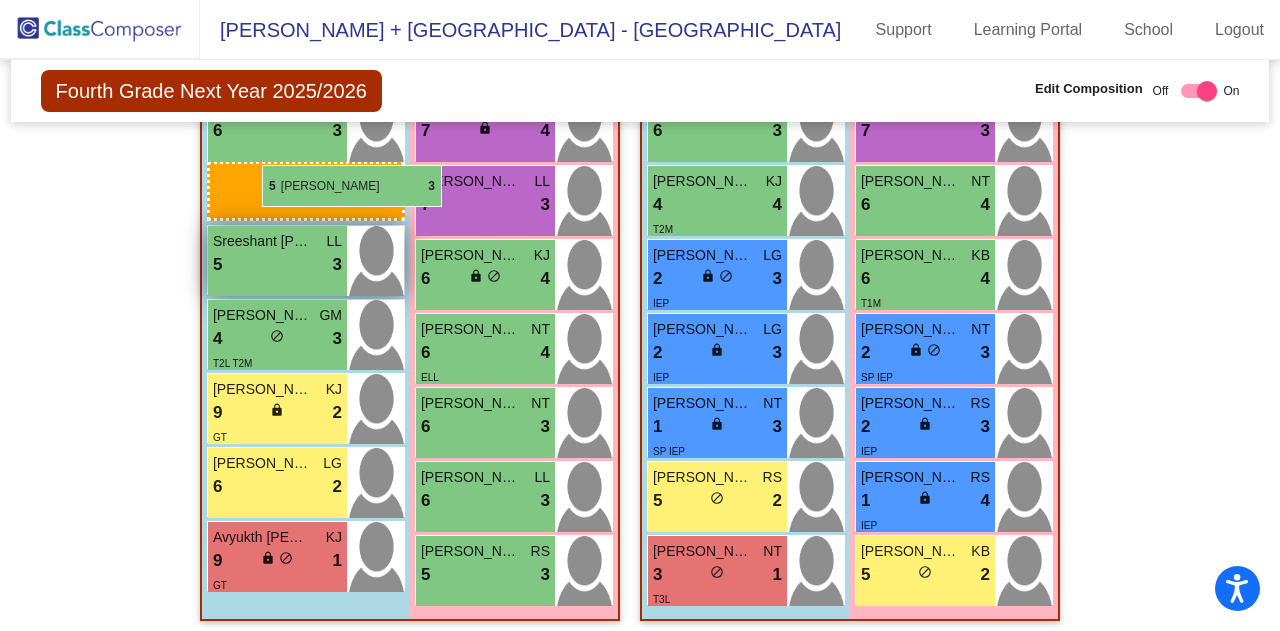 drag, startPoint x: 716, startPoint y: 187, endPoint x: 264, endPoint y: 167, distance: 452.44226 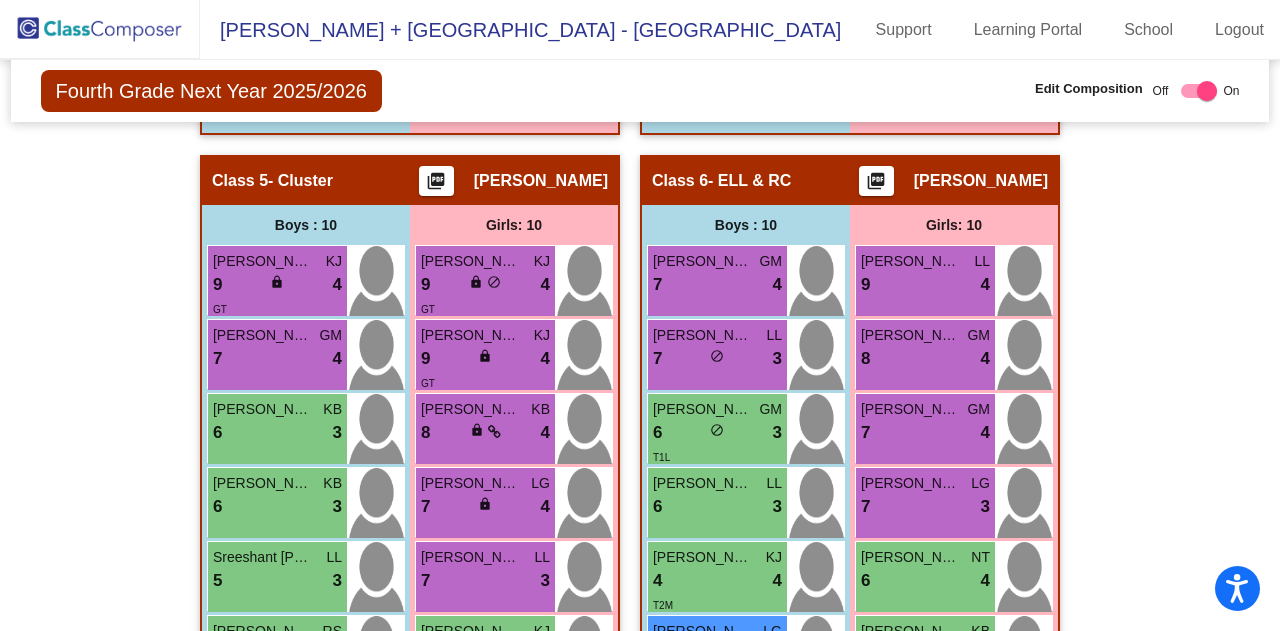 scroll, scrollTop: 2348, scrollLeft: 0, axis: vertical 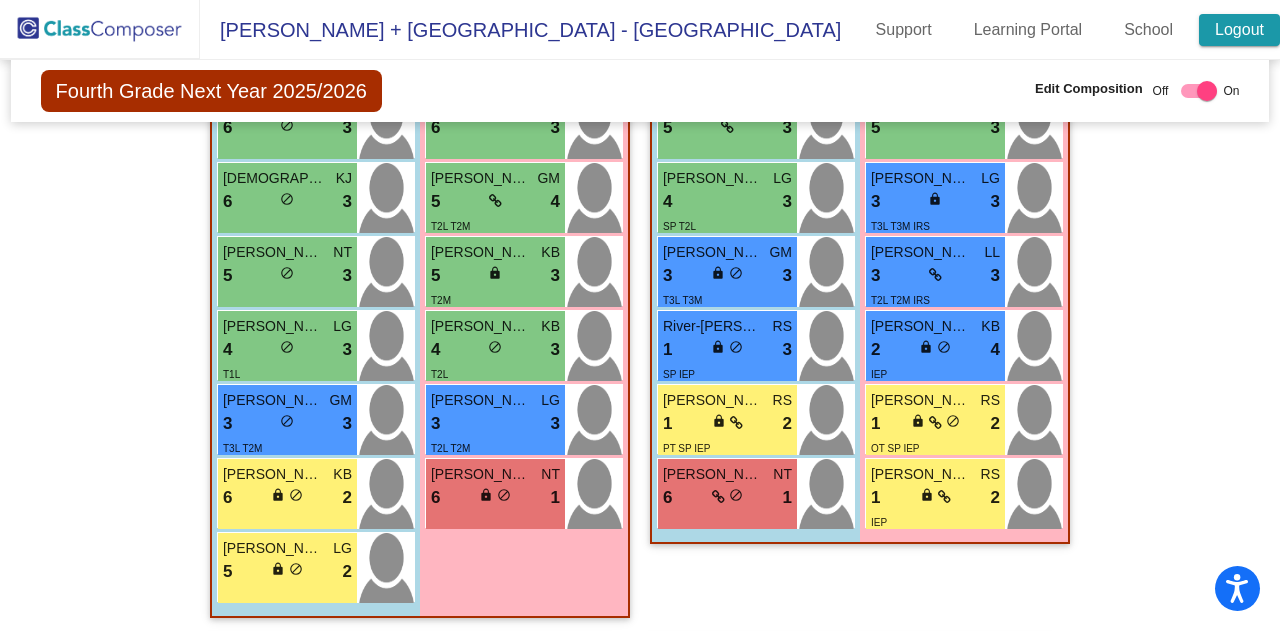 click on "Logout" 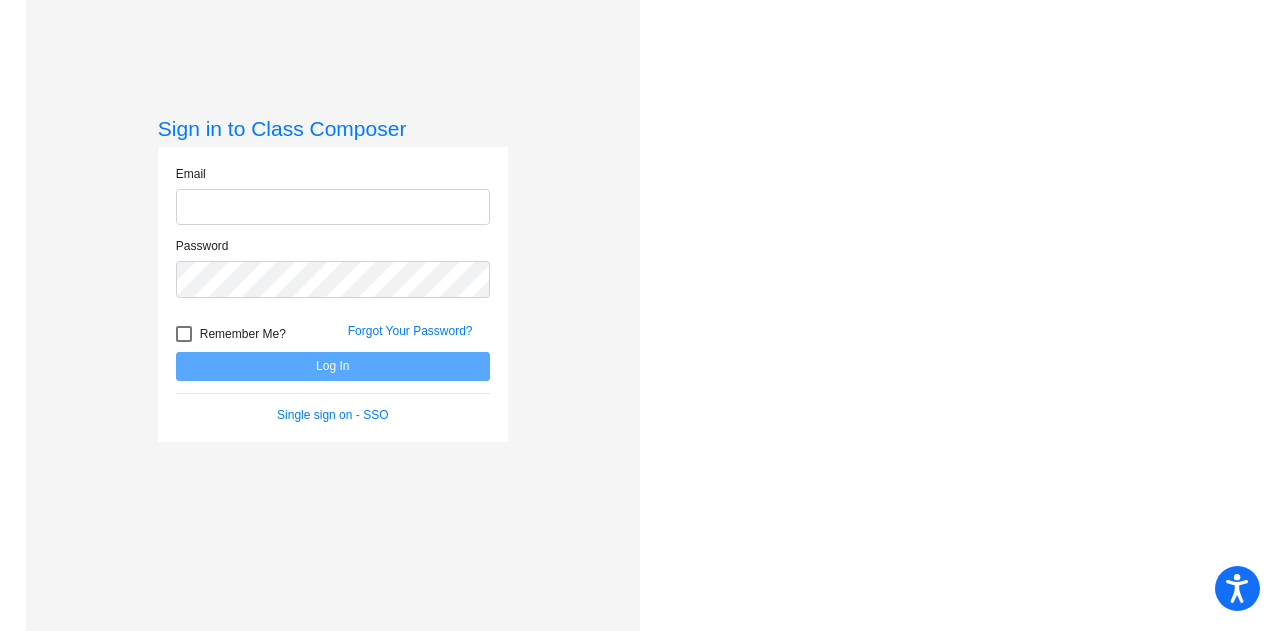 scroll, scrollTop: 0, scrollLeft: 0, axis: both 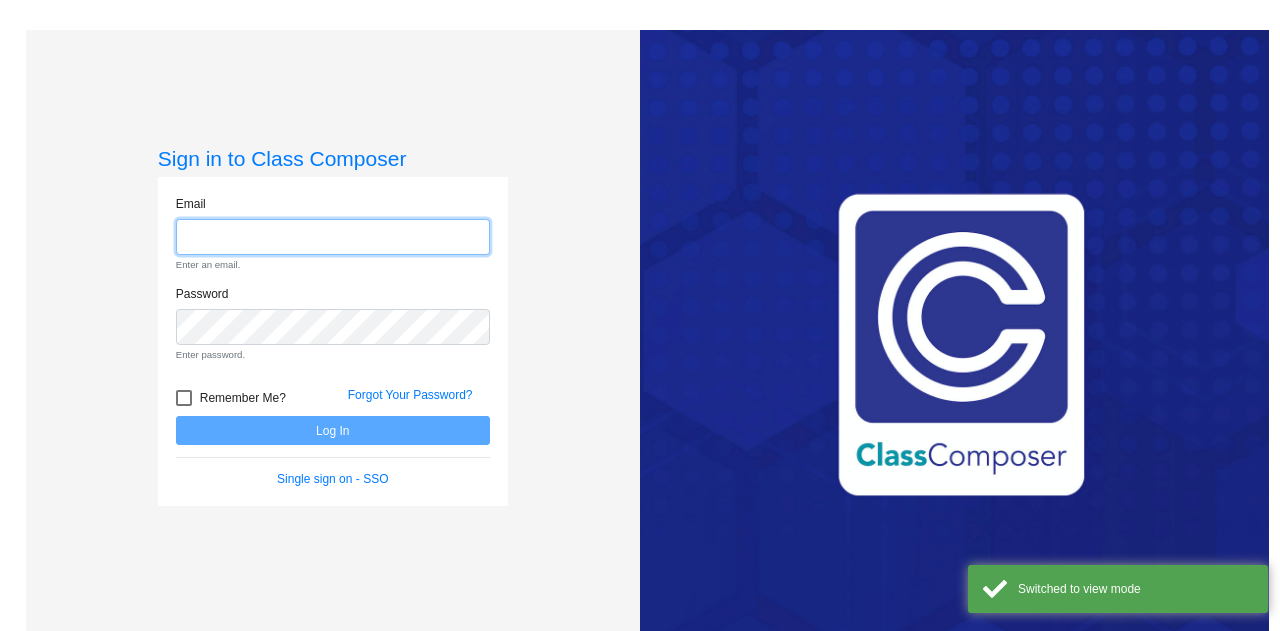 type on "[PERSON_NAME][EMAIL_ADDRESS][PERSON_NAME][PERSON_NAME][DOMAIN_NAME]" 